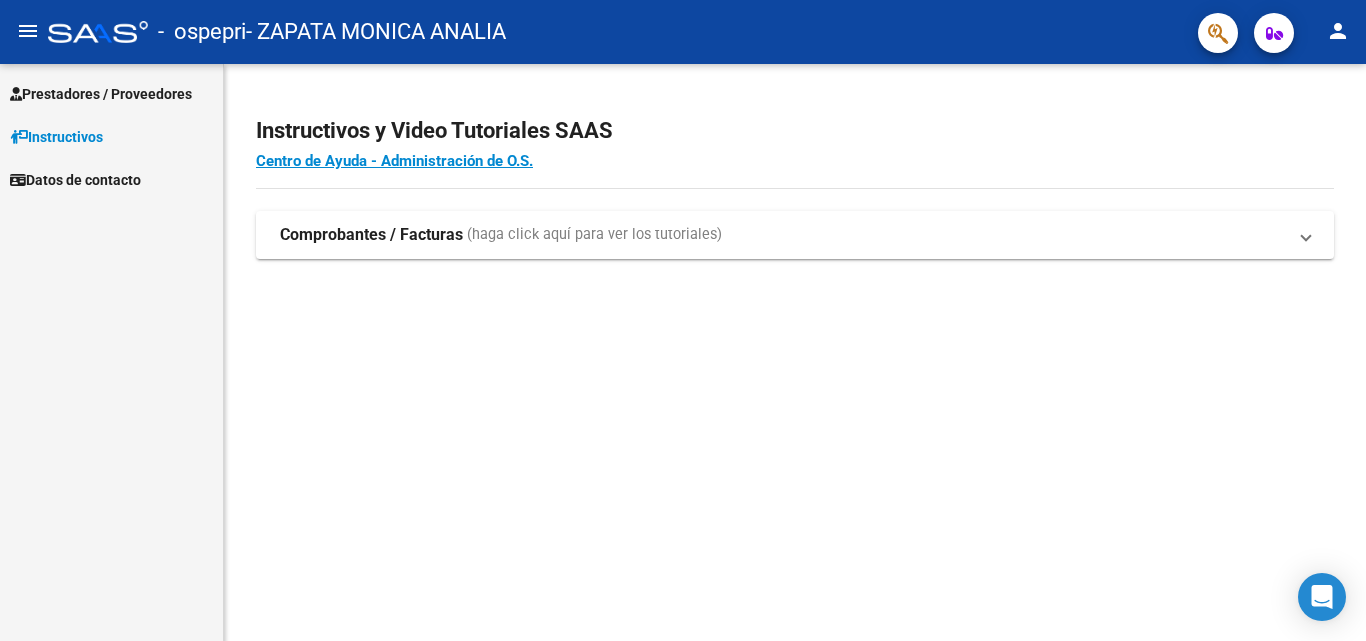 scroll, scrollTop: 0, scrollLeft: 0, axis: both 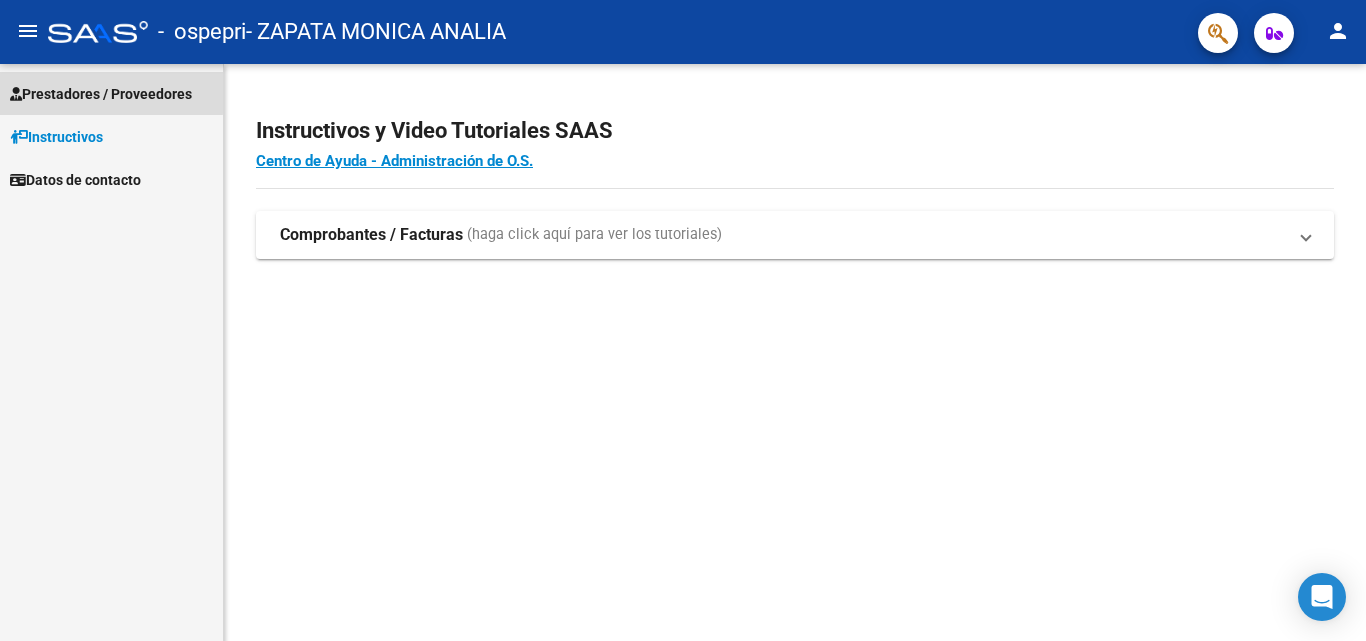 click on "Prestadores / Proveedores" at bounding box center (101, 94) 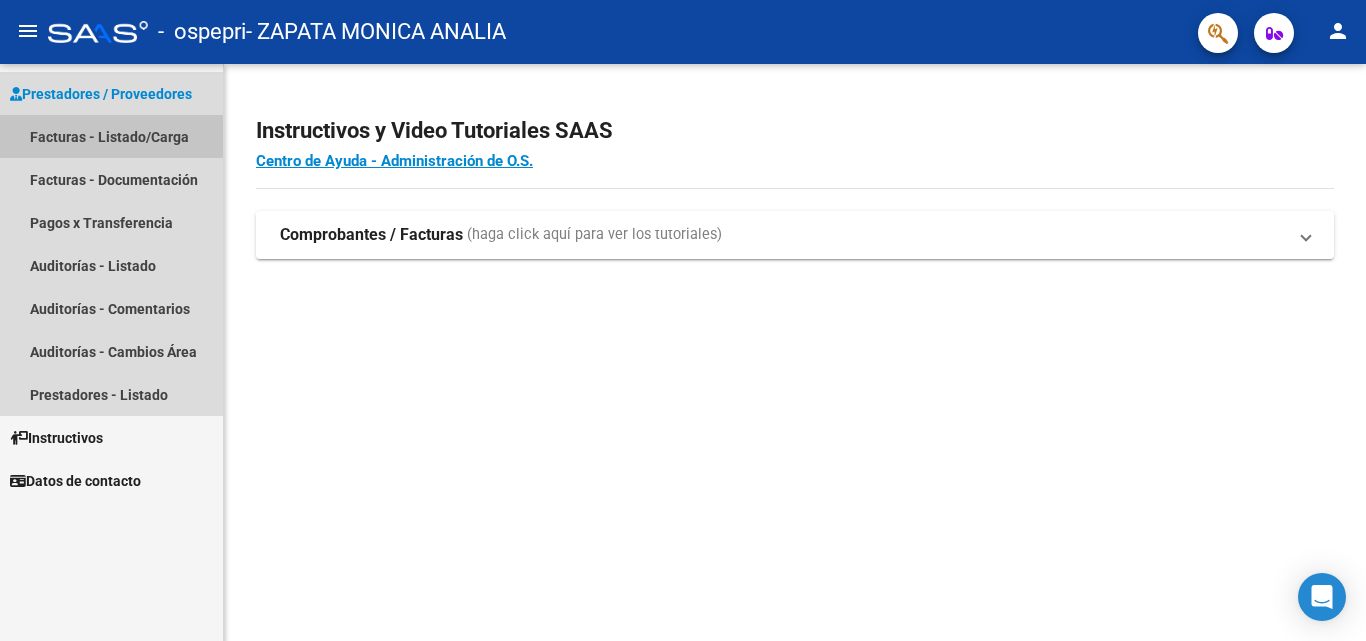 click on "Facturas - Listado/Carga" at bounding box center [111, 136] 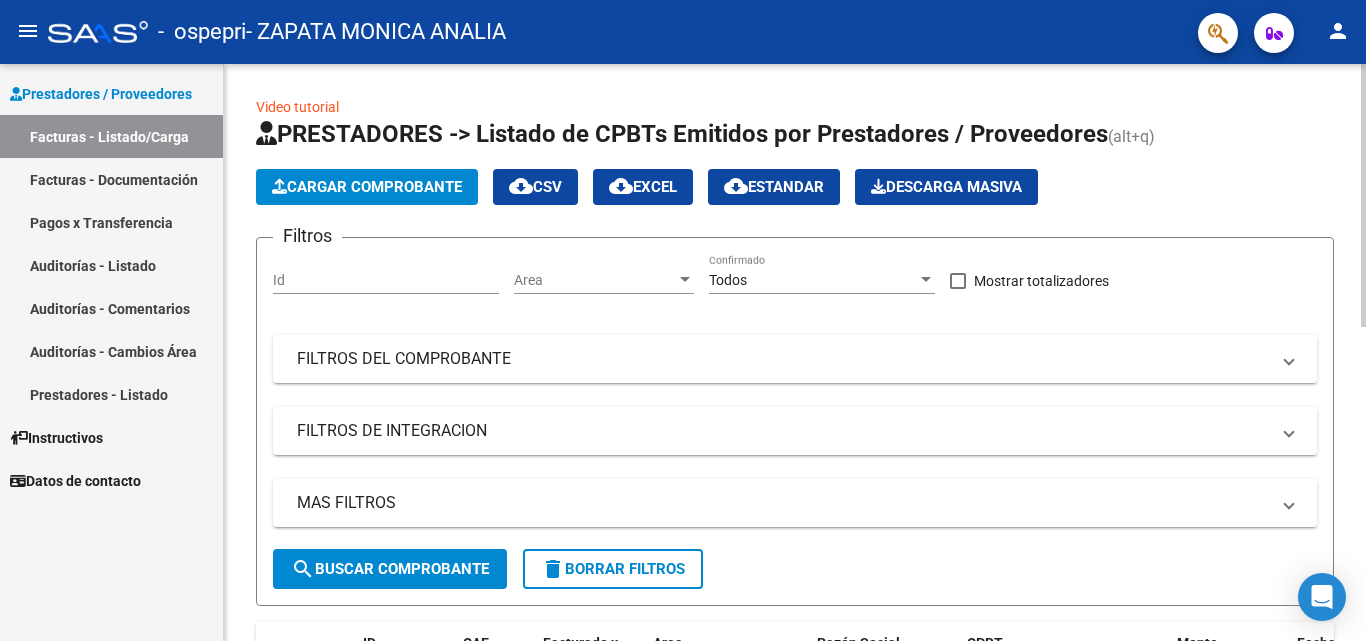 click on "Cargar Comprobante" 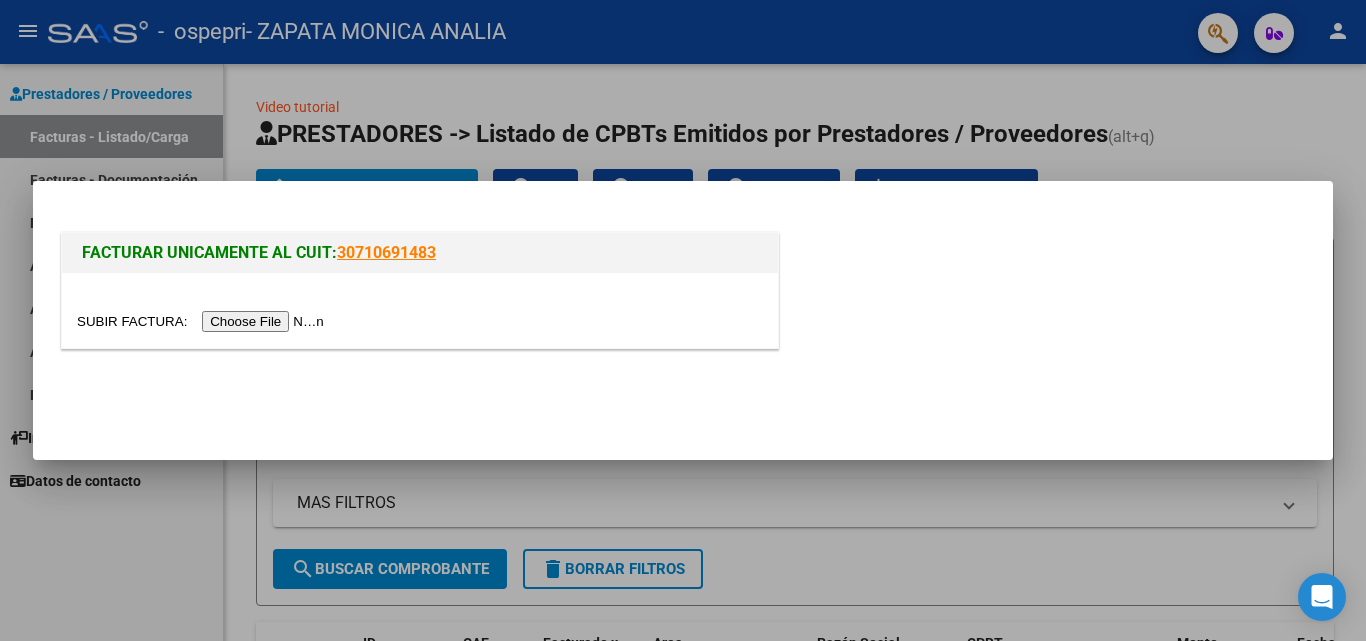 click at bounding box center [203, 321] 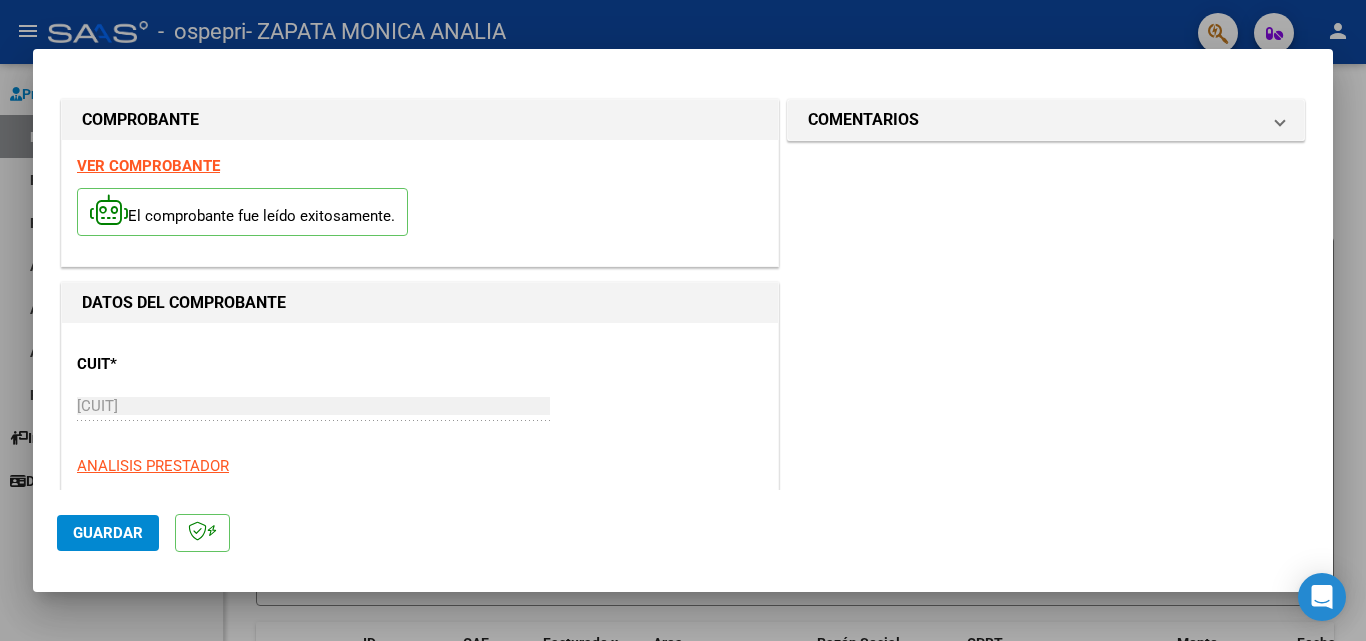 click on "VER COMPROBANTE" at bounding box center [148, 166] 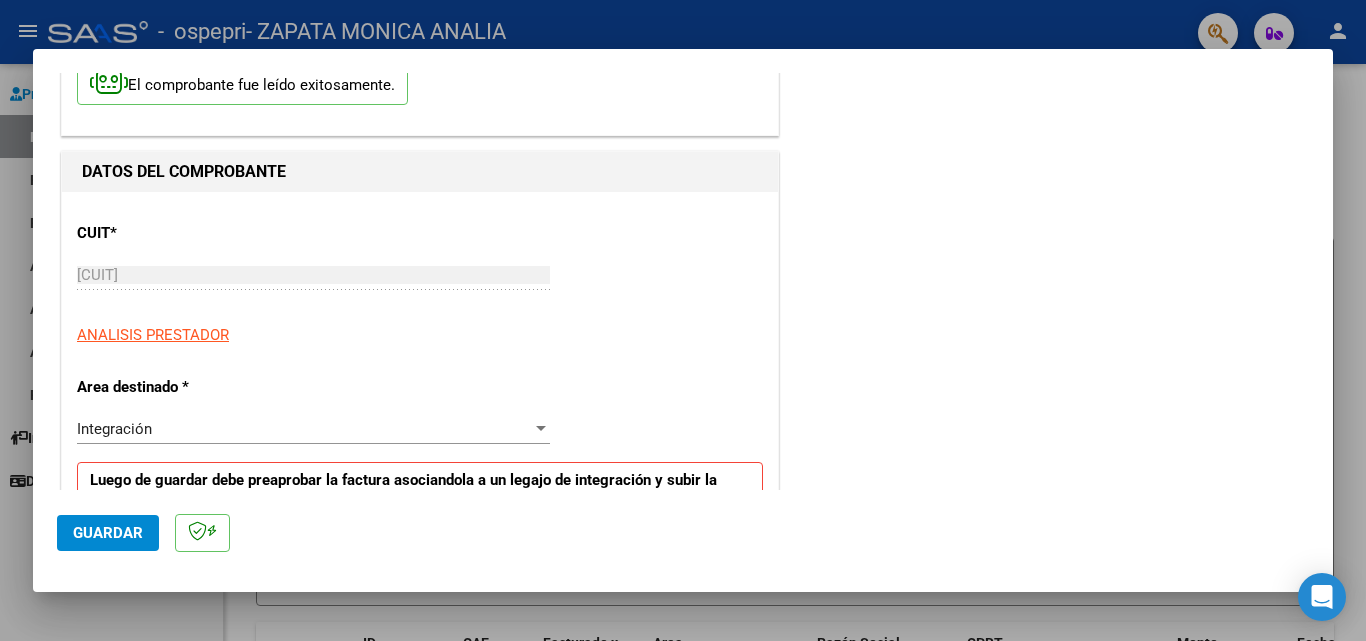 scroll, scrollTop: 185, scrollLeft: 0, axis: vertical 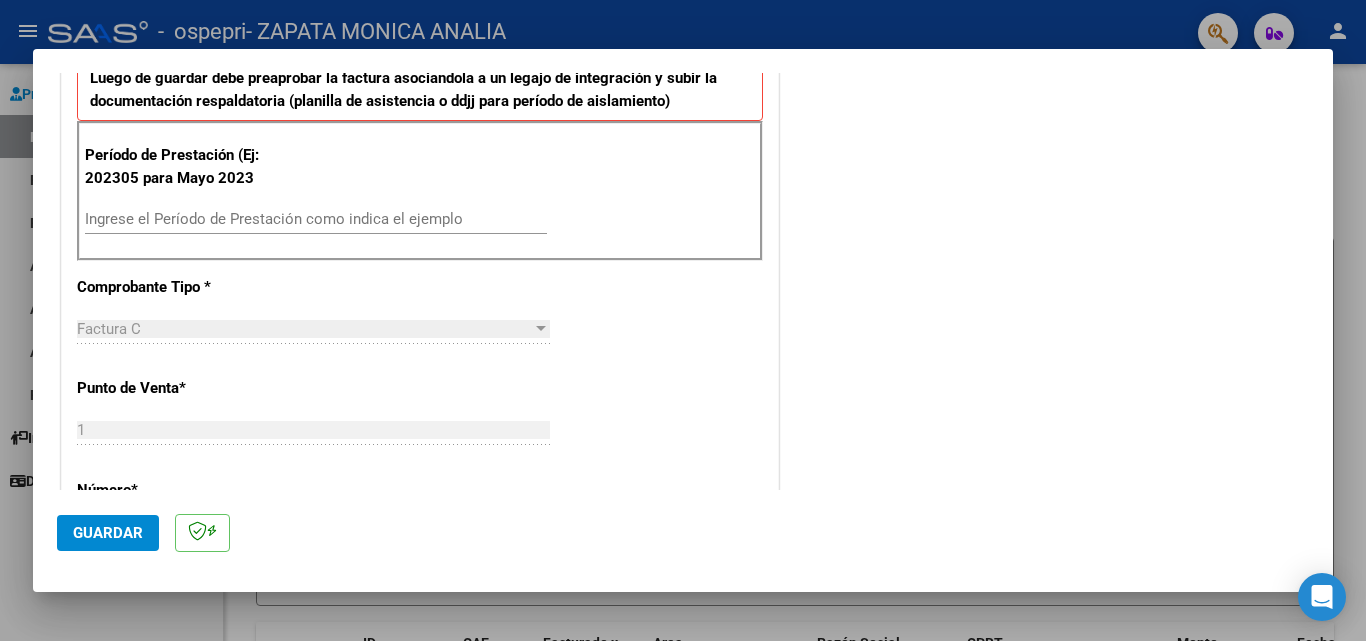 click on "Ingrese el Período de Prestación como indica el ejemplo" at bounding box center (316, 219) 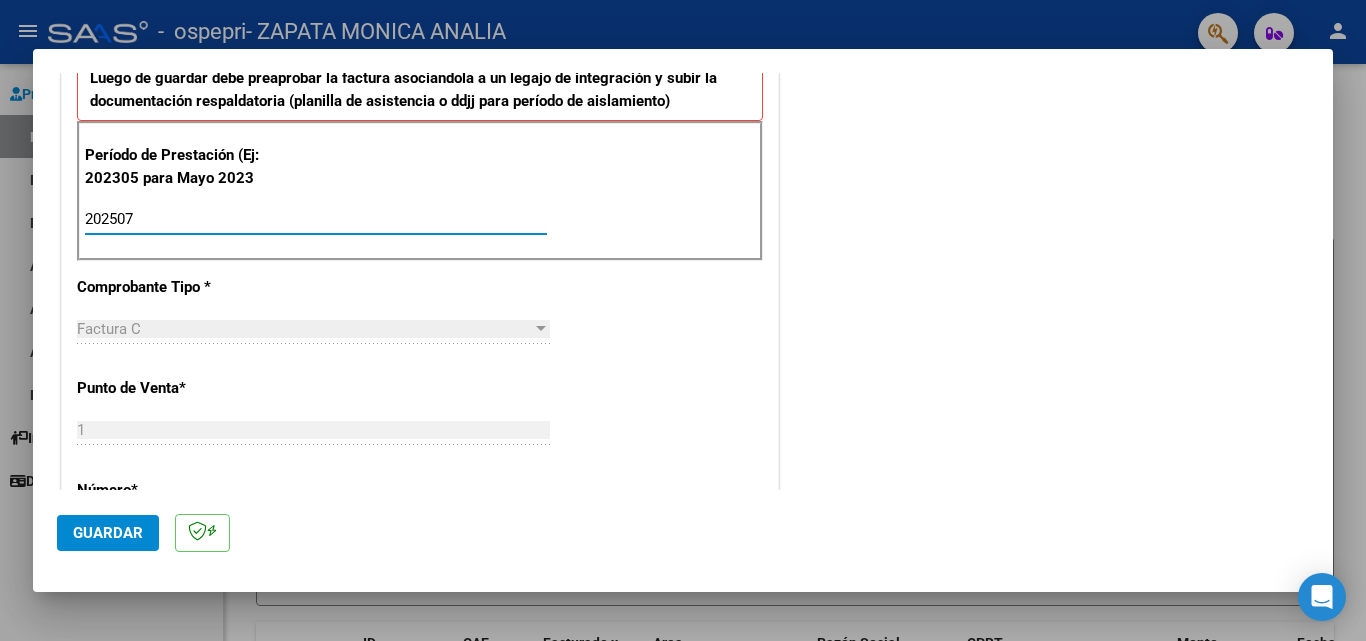 type on "202507" 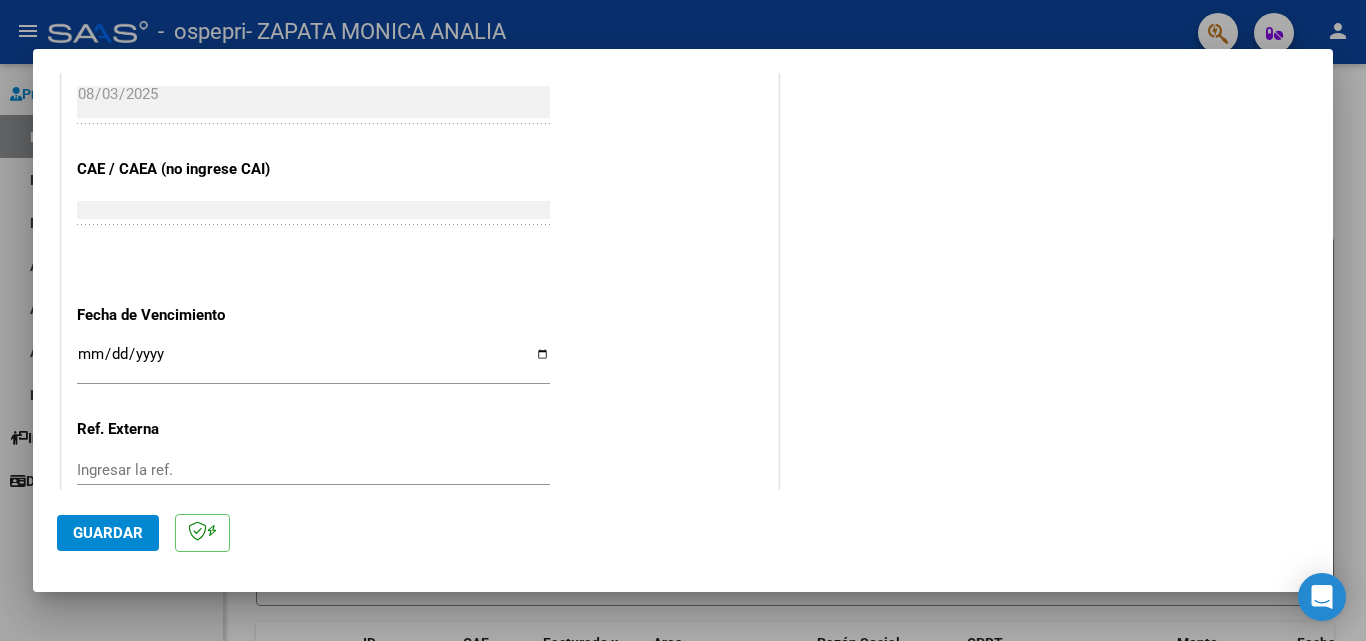scroll, scrollTop: 1305, scrollLeft: 0, axis: vertical 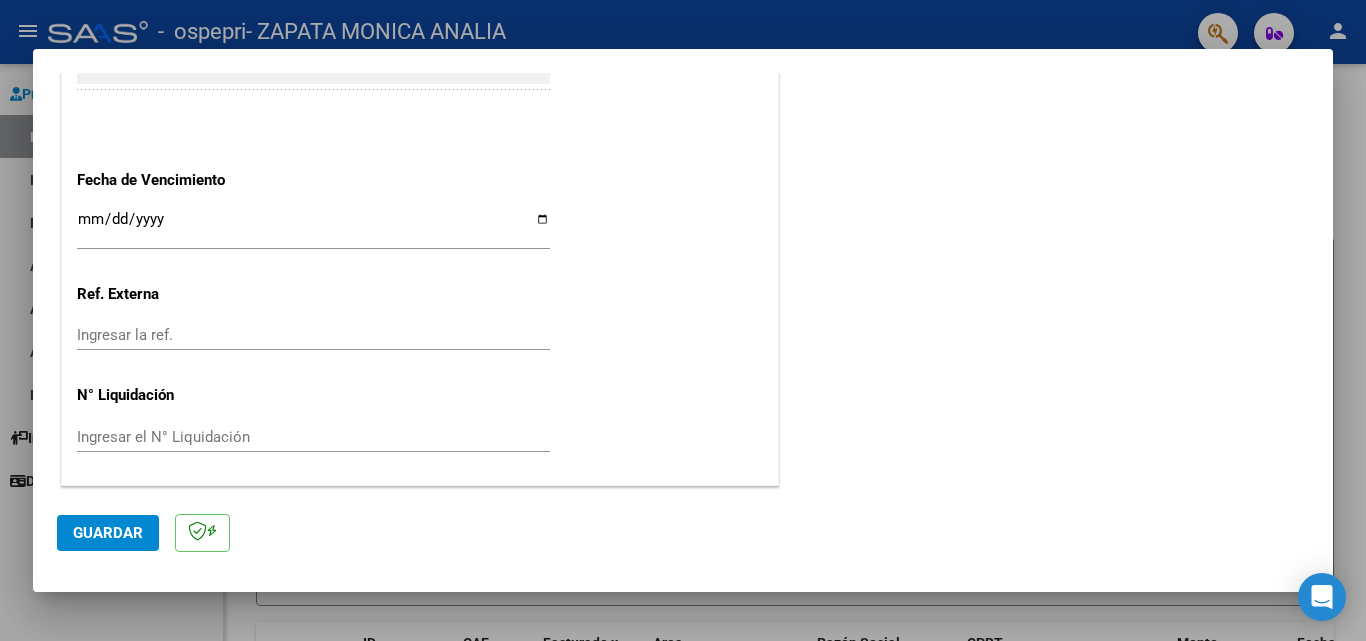 click on "Ingresar la fecha" at bounding box center (313, 227) 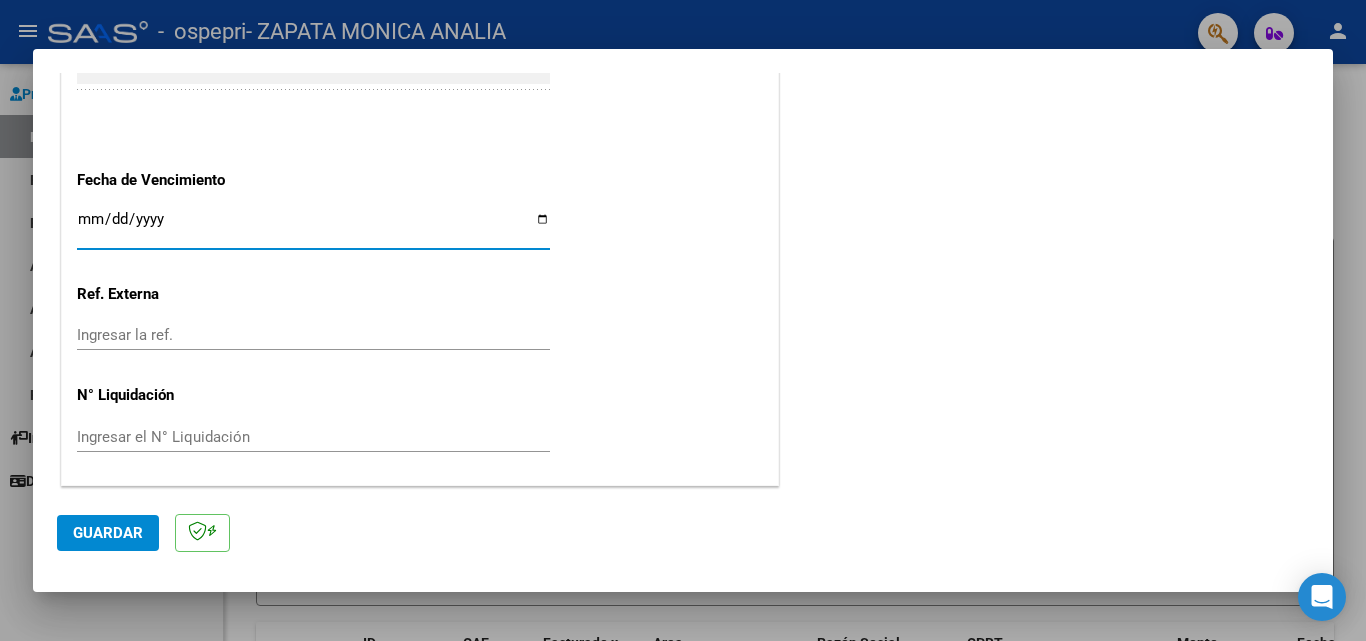 type on "2025-08-13" 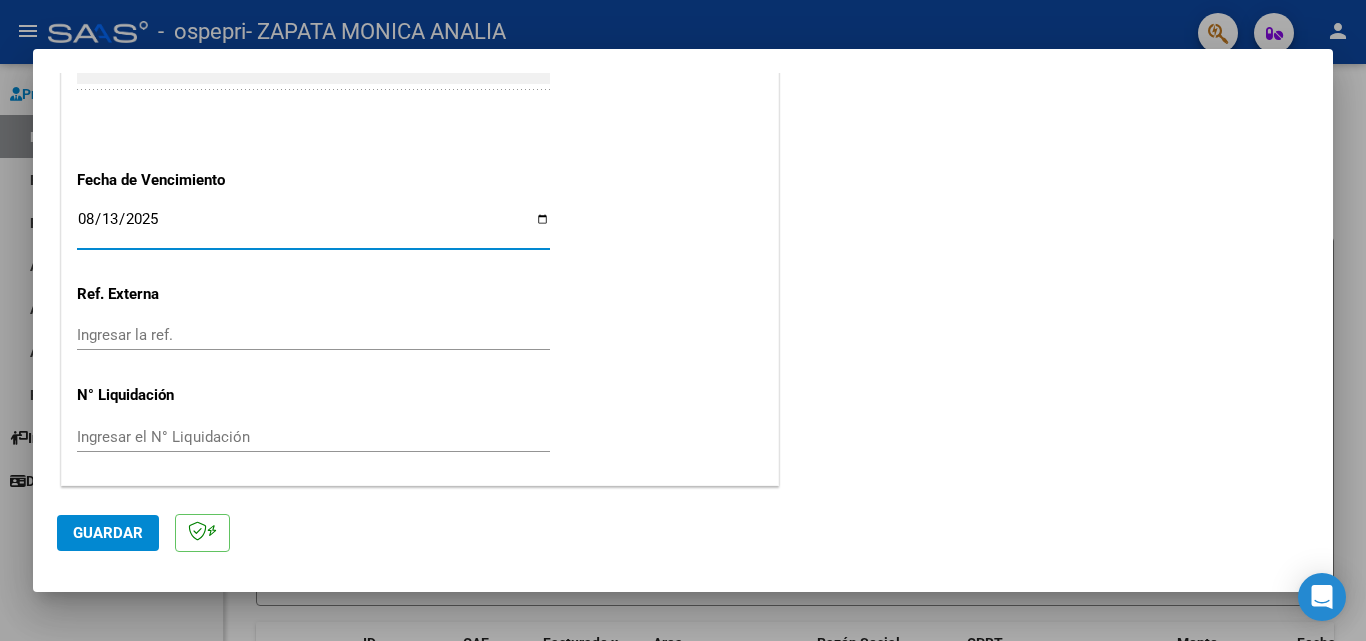 click on "Ingresar el N° Liquidación" at bounding box center [313, 437] 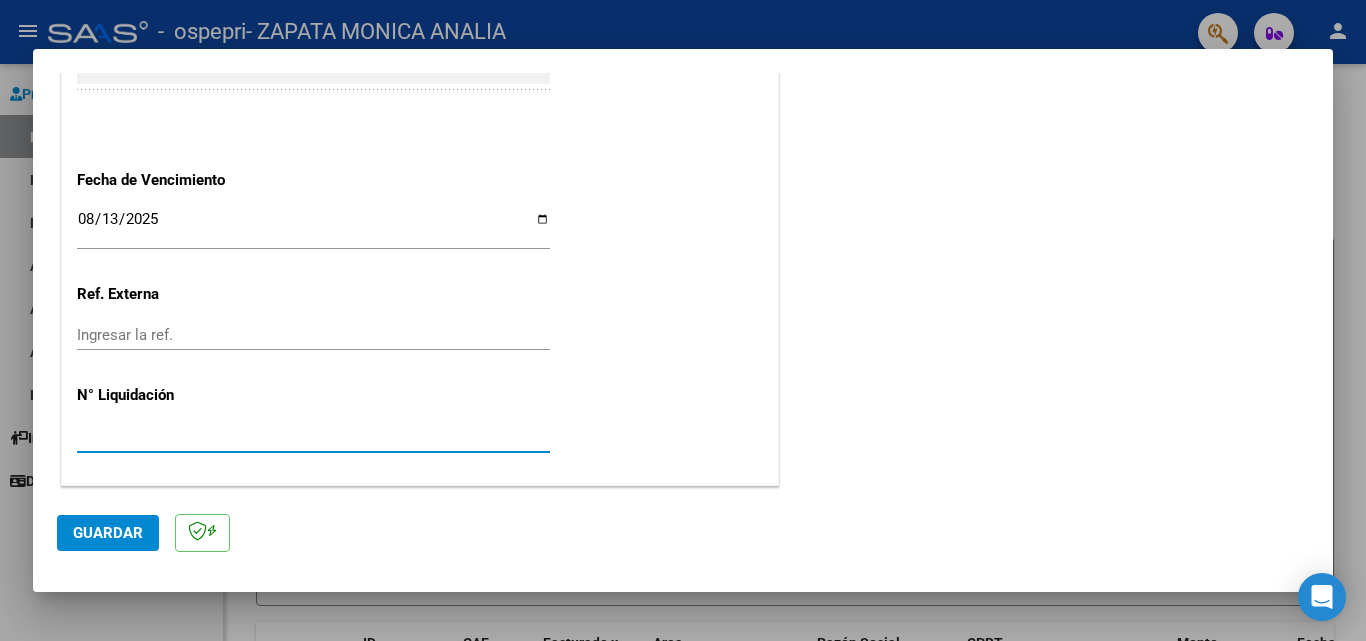 type on "[NUMBER]" 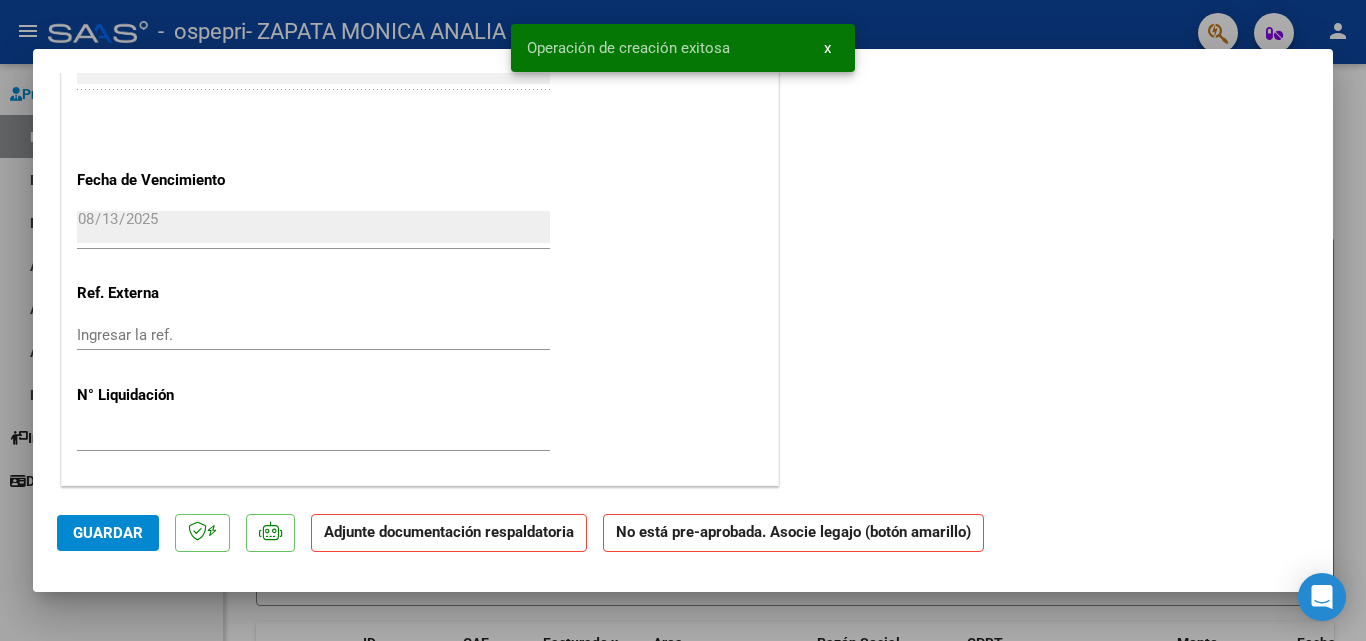 scroll, scrollTop: 0, scrollLeft: 0, axis: both 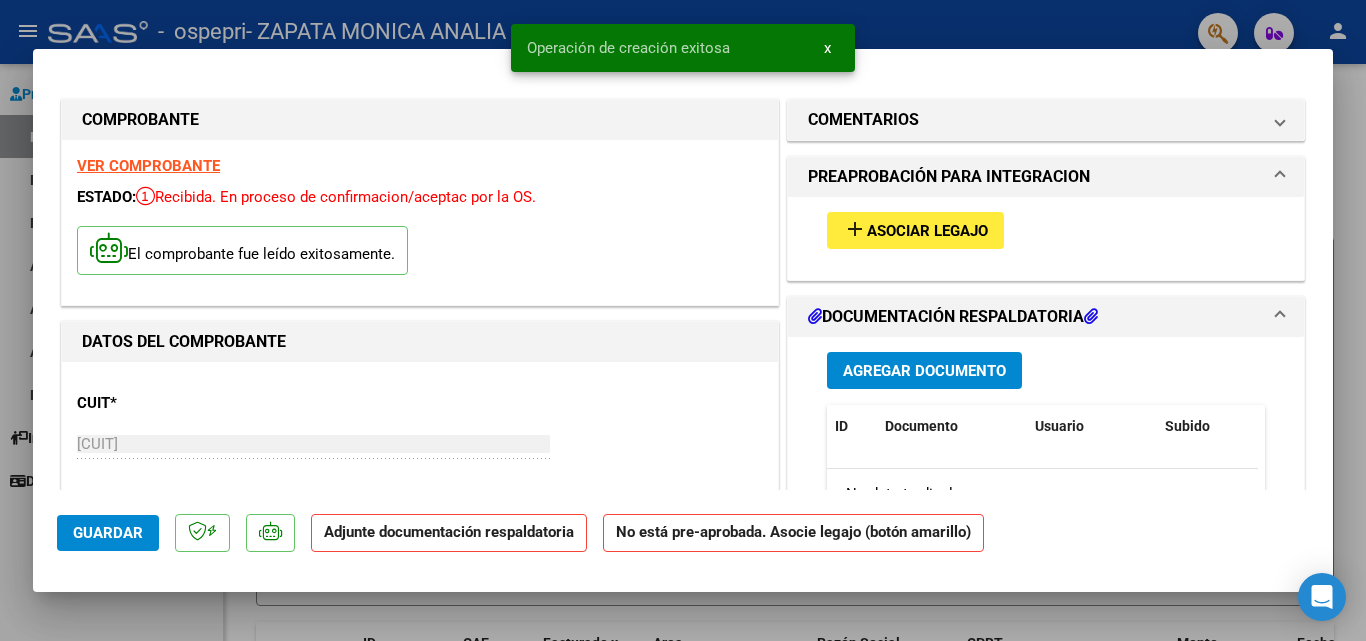 click on "add" at bounding box center (855, 229) 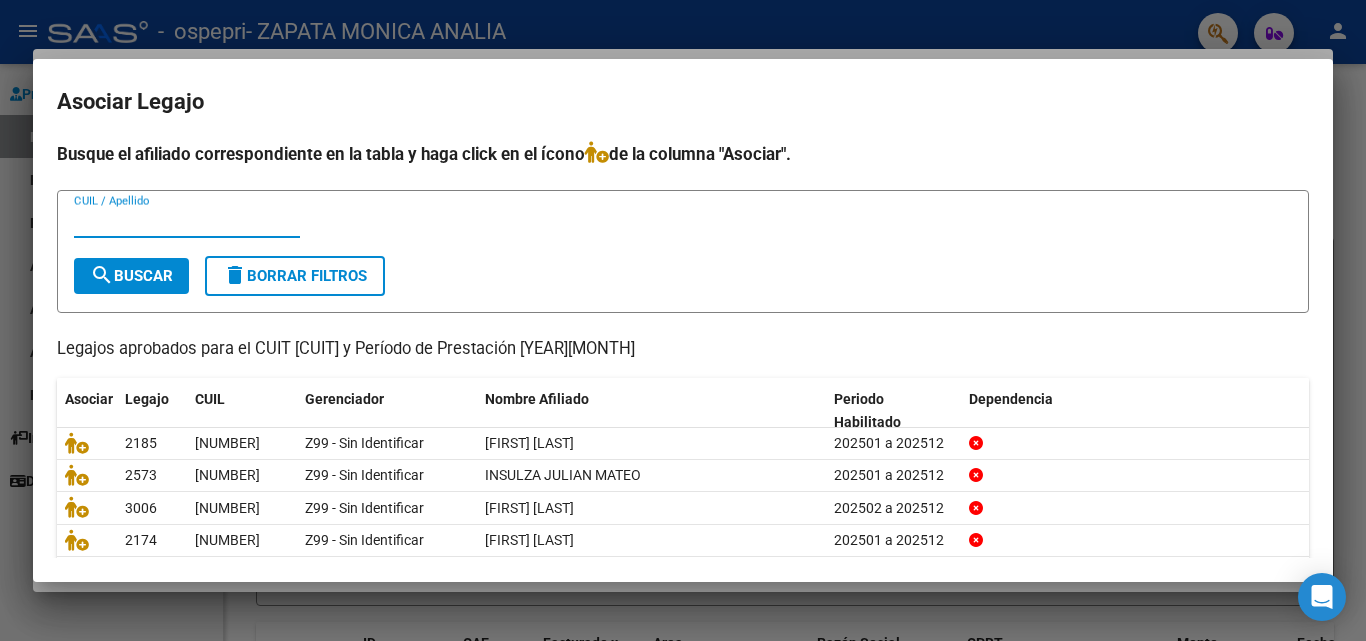 click on "CUIL / Apellido" at bounding box center (187, 222) 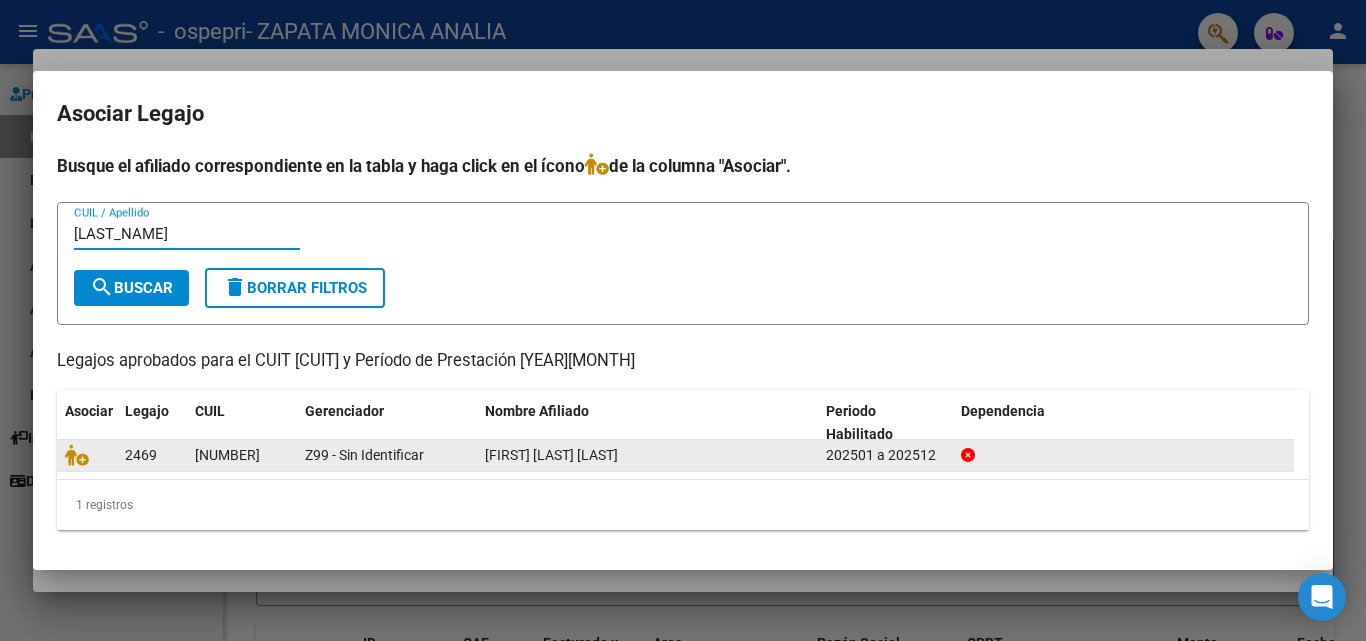 type on "[LAST_NAME]" 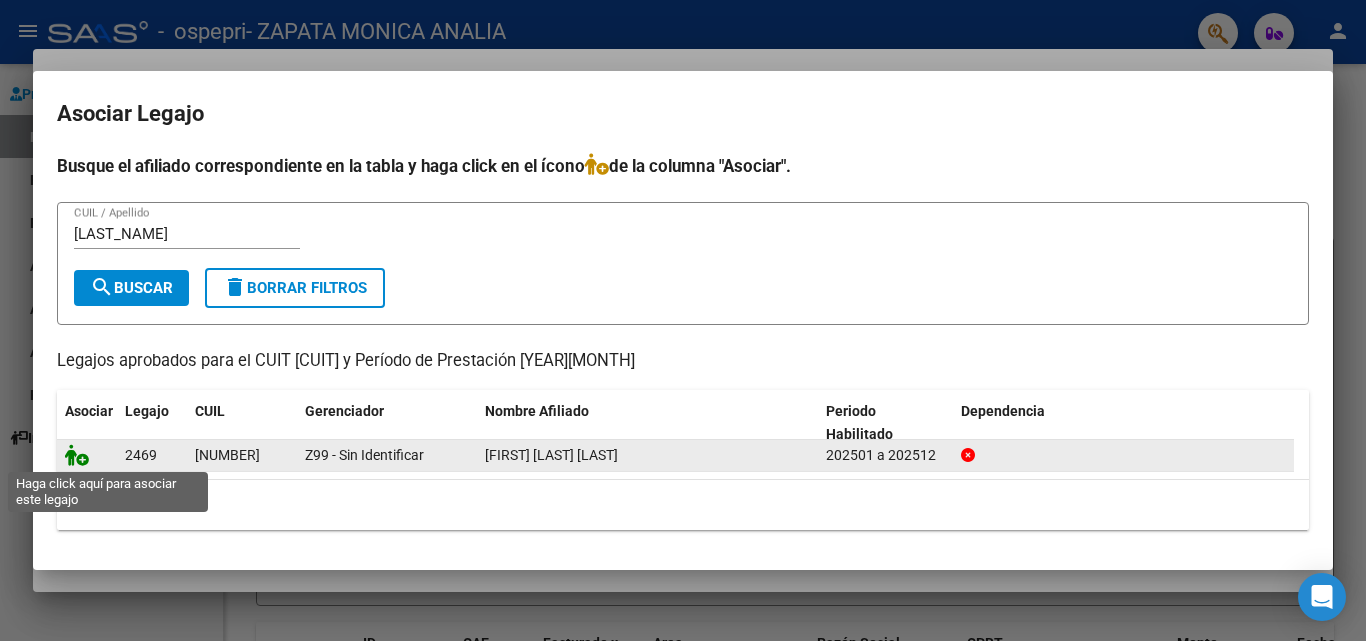 click 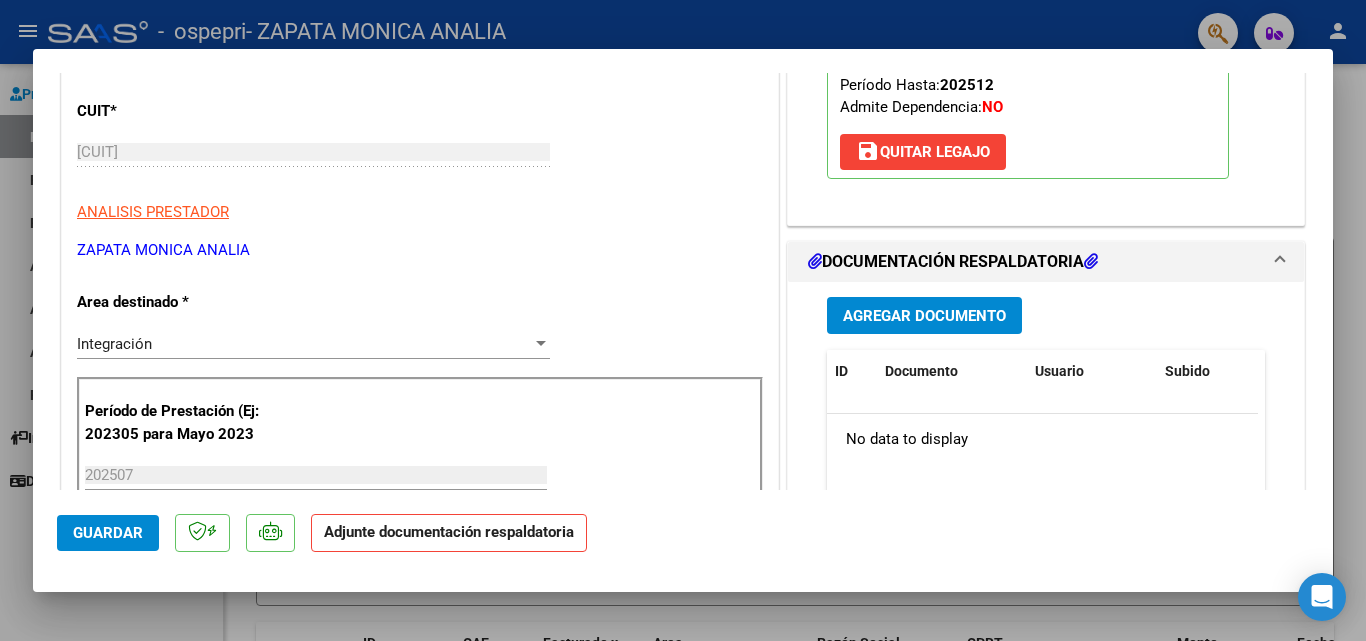 scroll, scrollTop: 249, scrollLeft: 0, axis: vertical 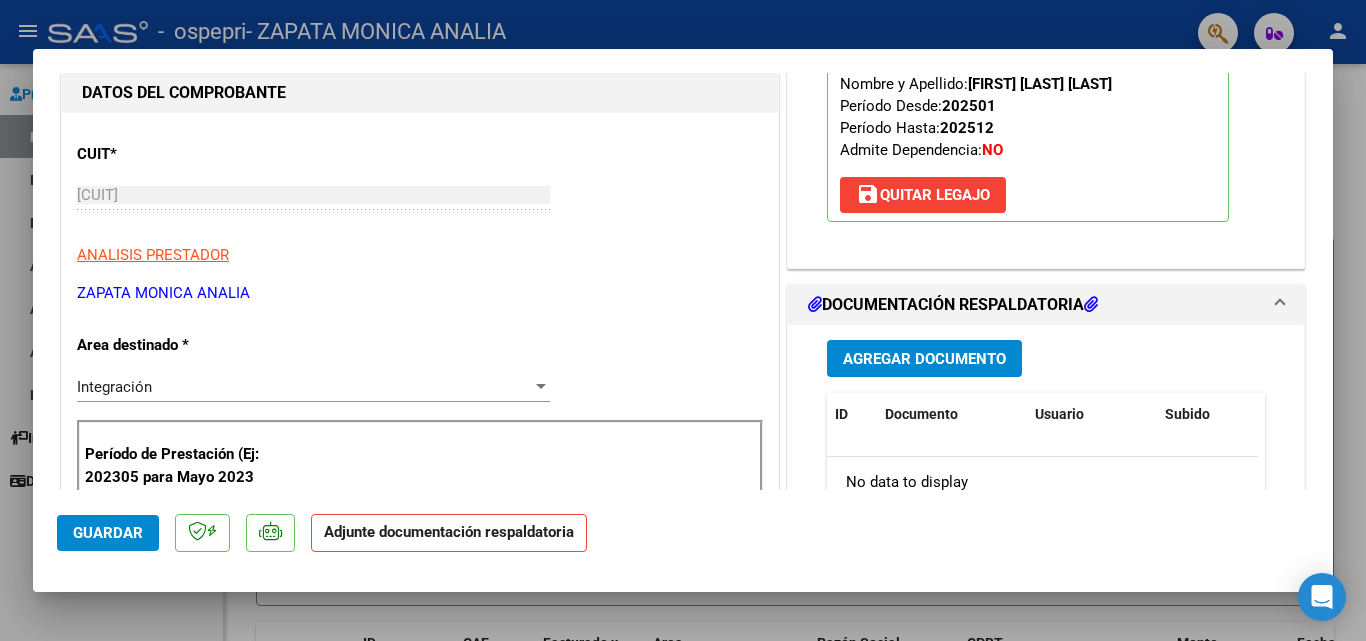 click on "Agregar Documento" at bounding box center [924, 359] 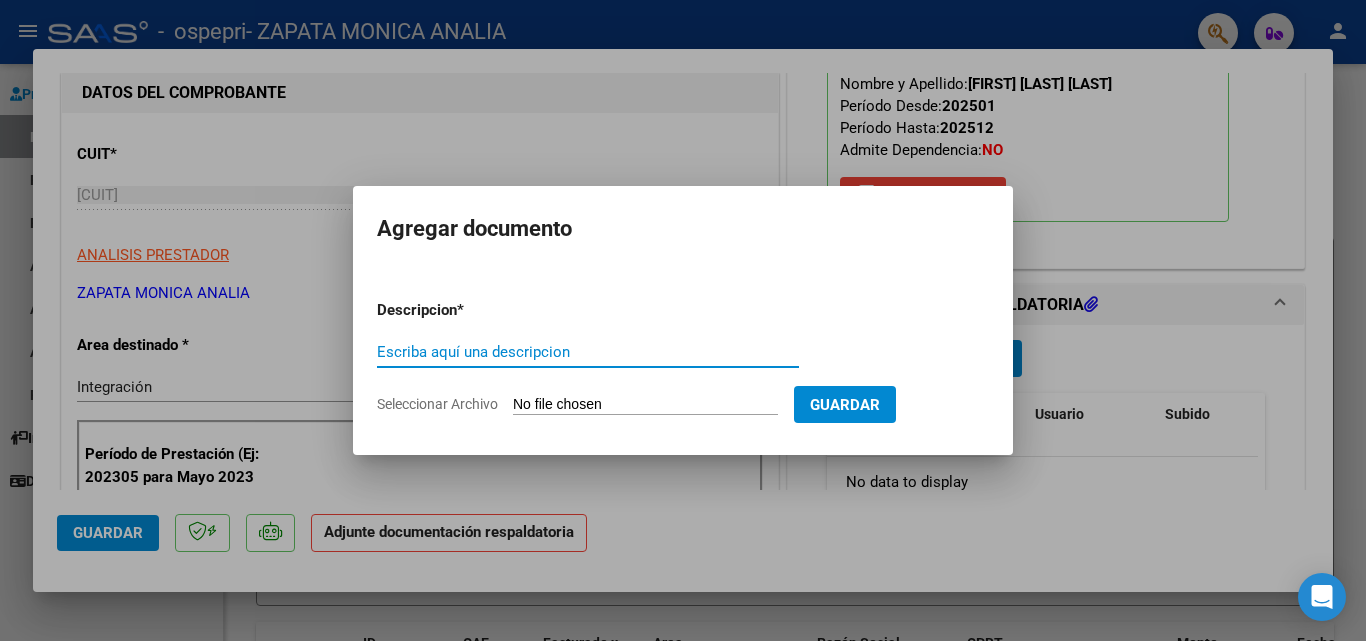 click on "Escriba aquí una descripcion" at bounding box center [588, 352] 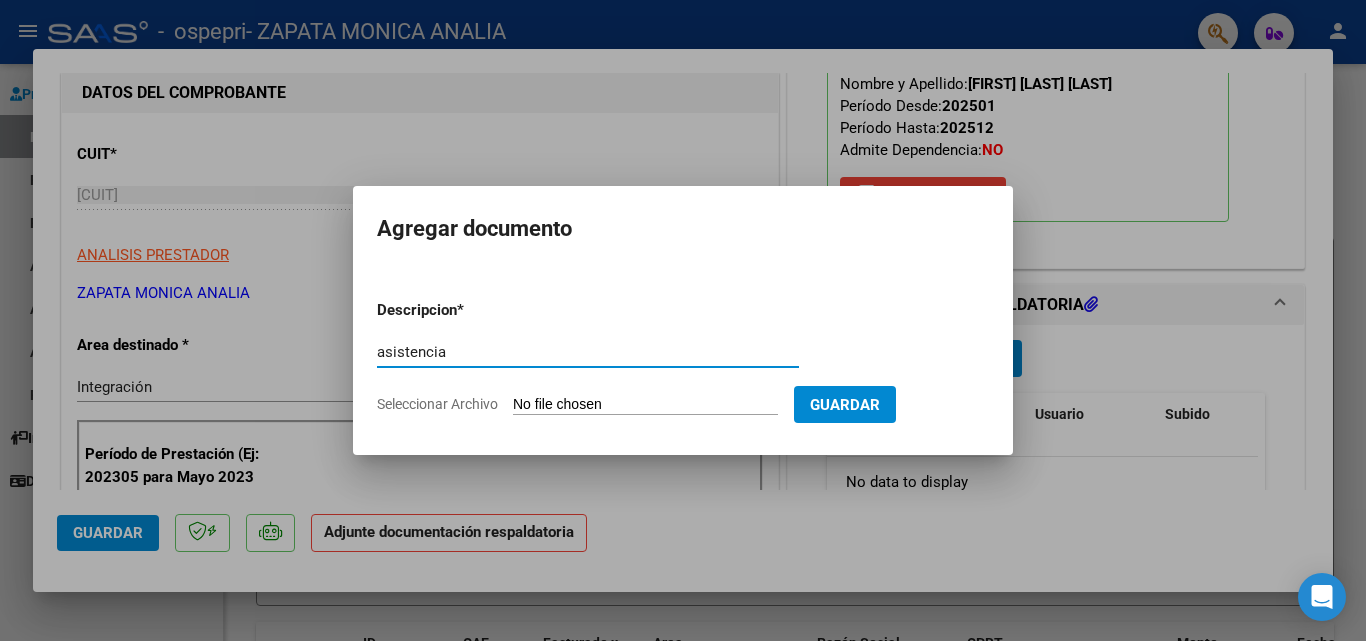 type on "asistencia" 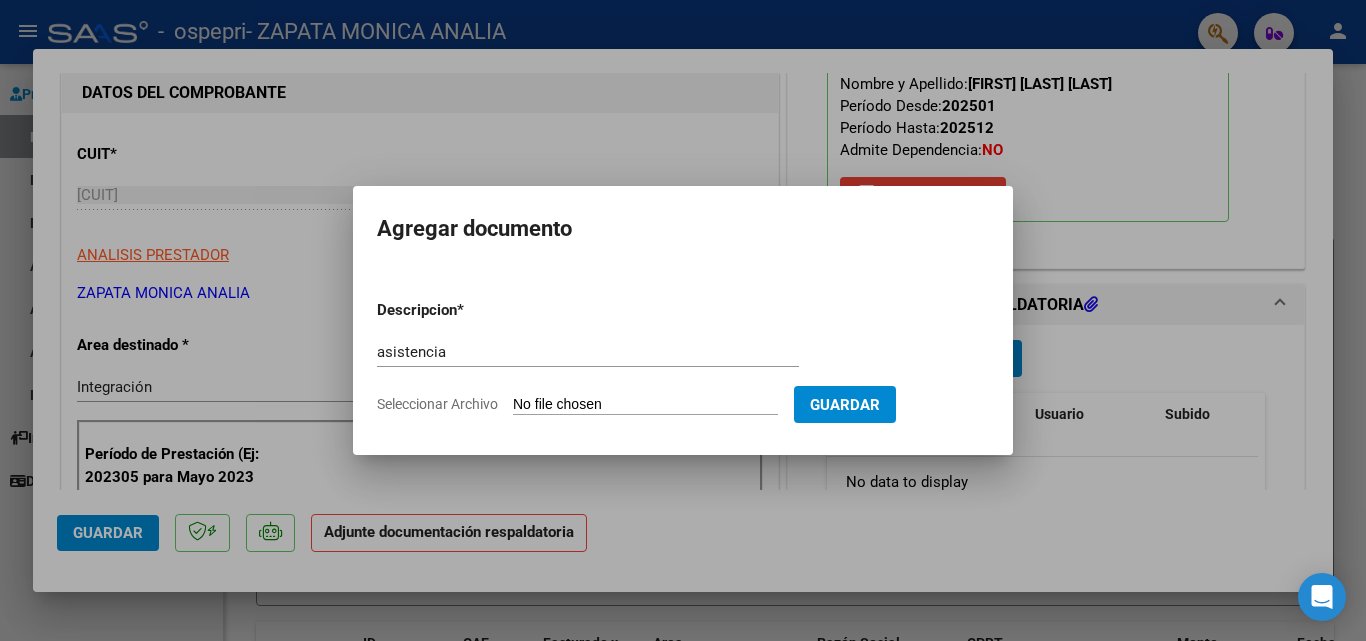 type on "C:\fakepath\[NAME].pdf" 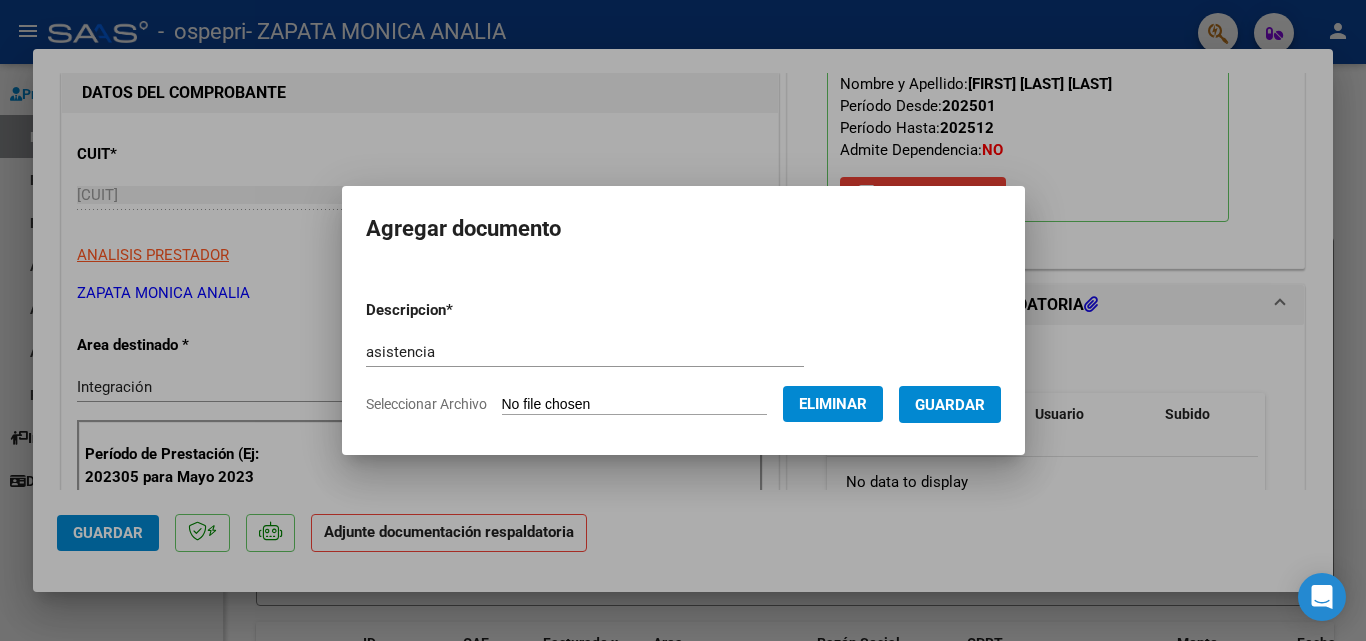 click on "Guardar" at bounding box center [950, 405] 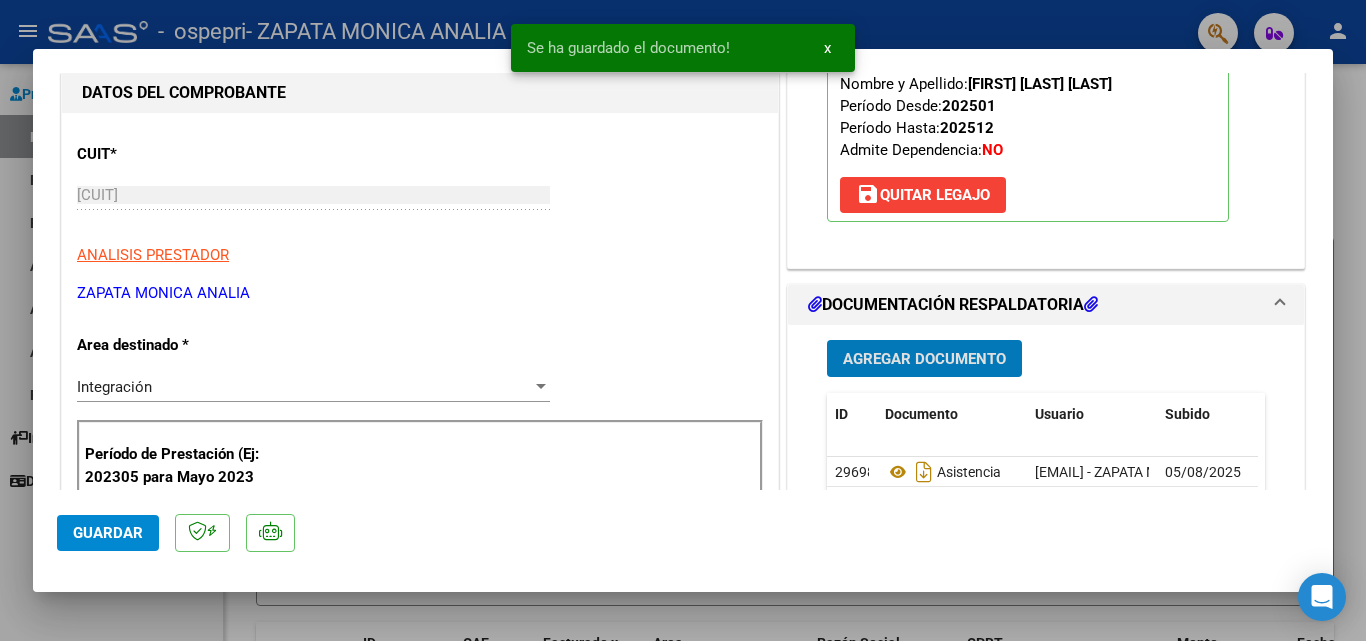 click on "Agregar Documento" at bounding box center (924, 359) 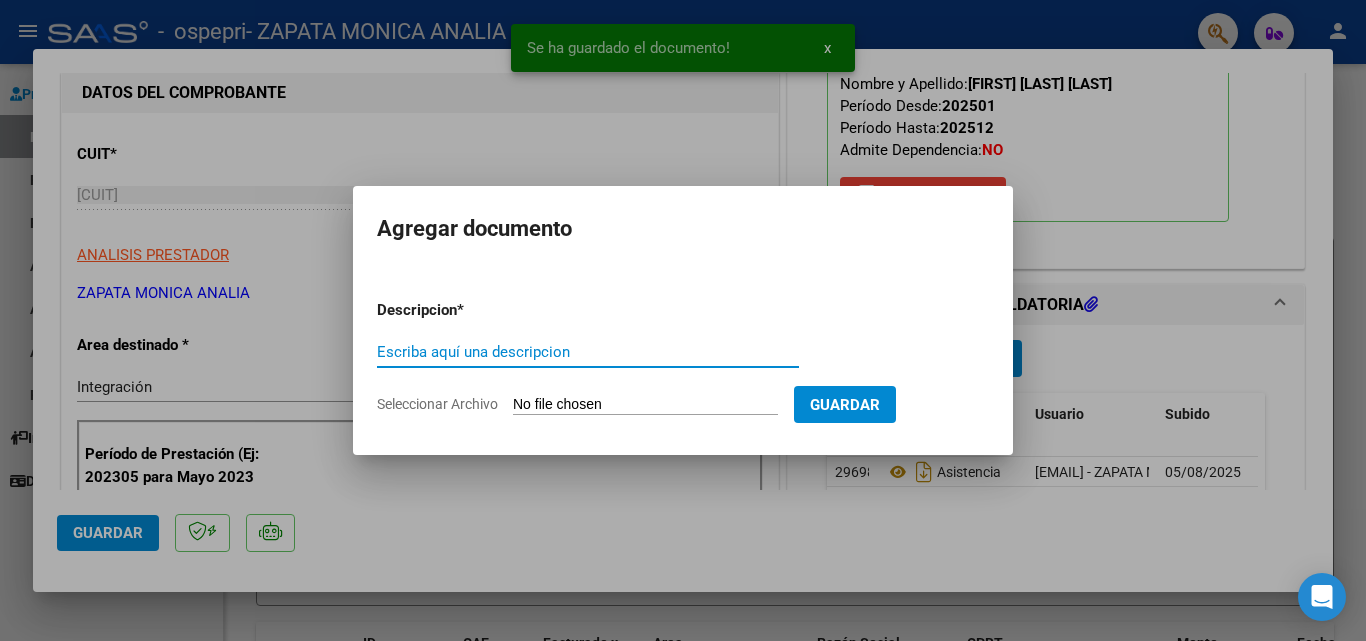 click on "Escriba aquí una descripcion" at bounding box center [588, 352] 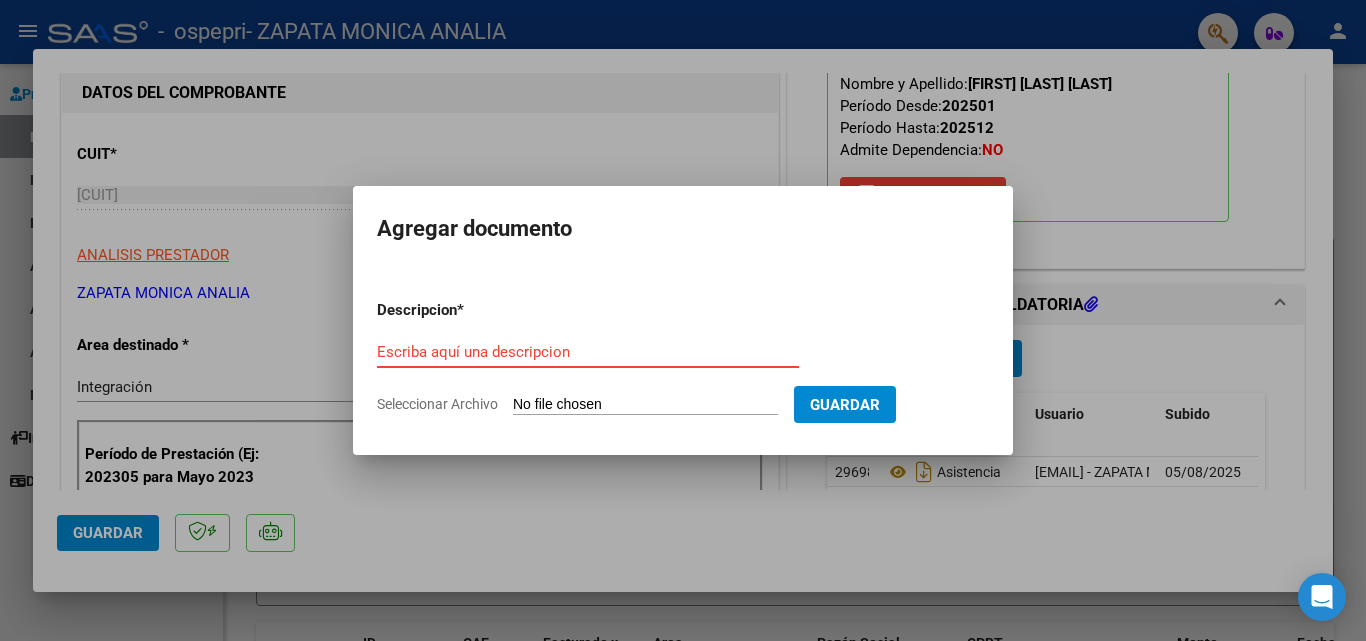 click on "Escriba aquí una descripcion" at bounding box center [588, 352] 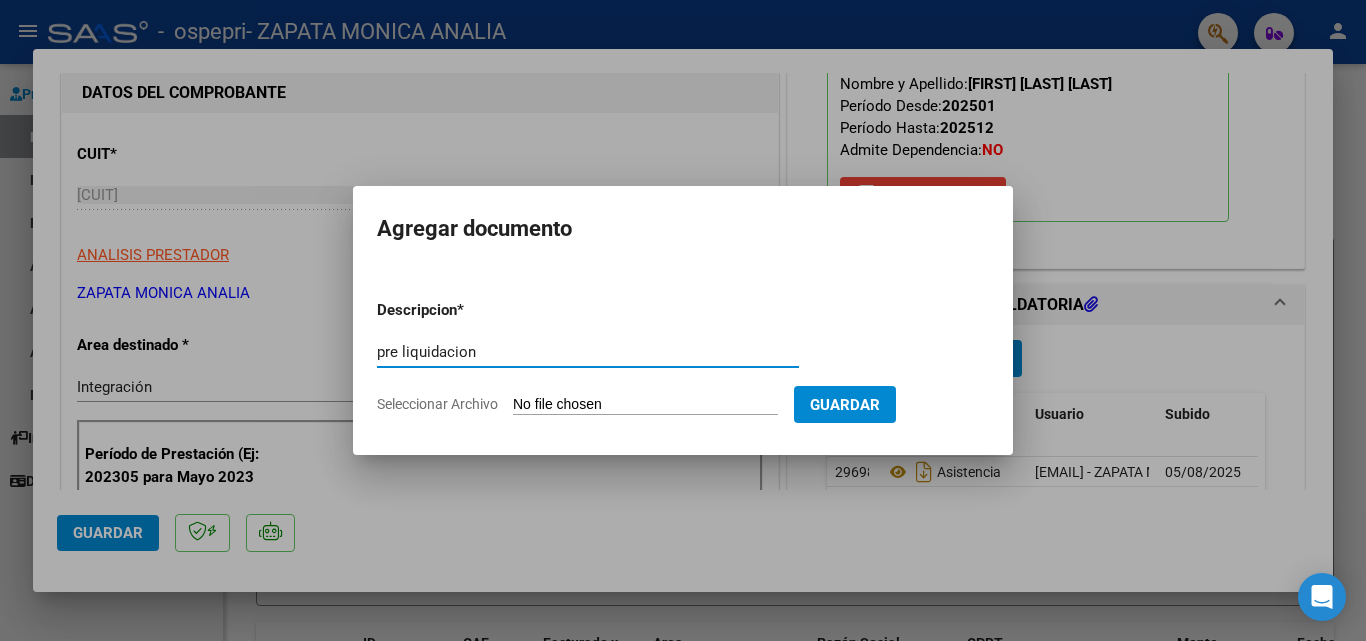 type on "pre liquidacion" 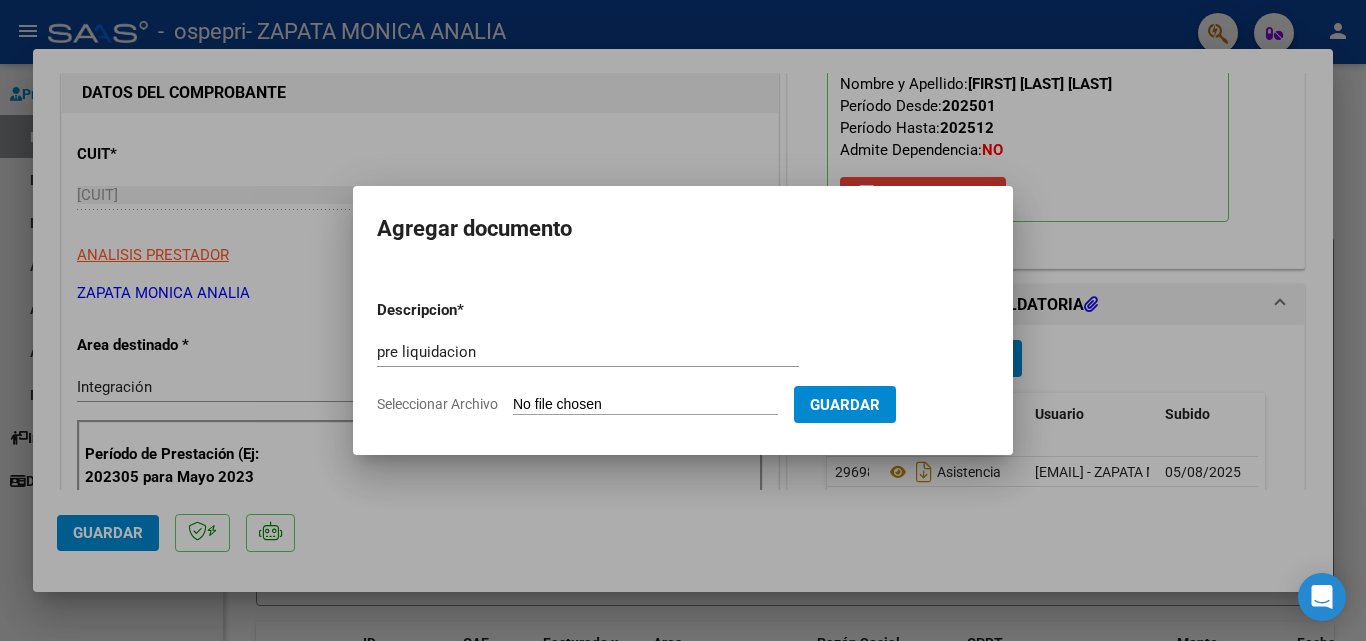 type on "C:\fakepath\[NAME] ([NUMBER]).pdf" 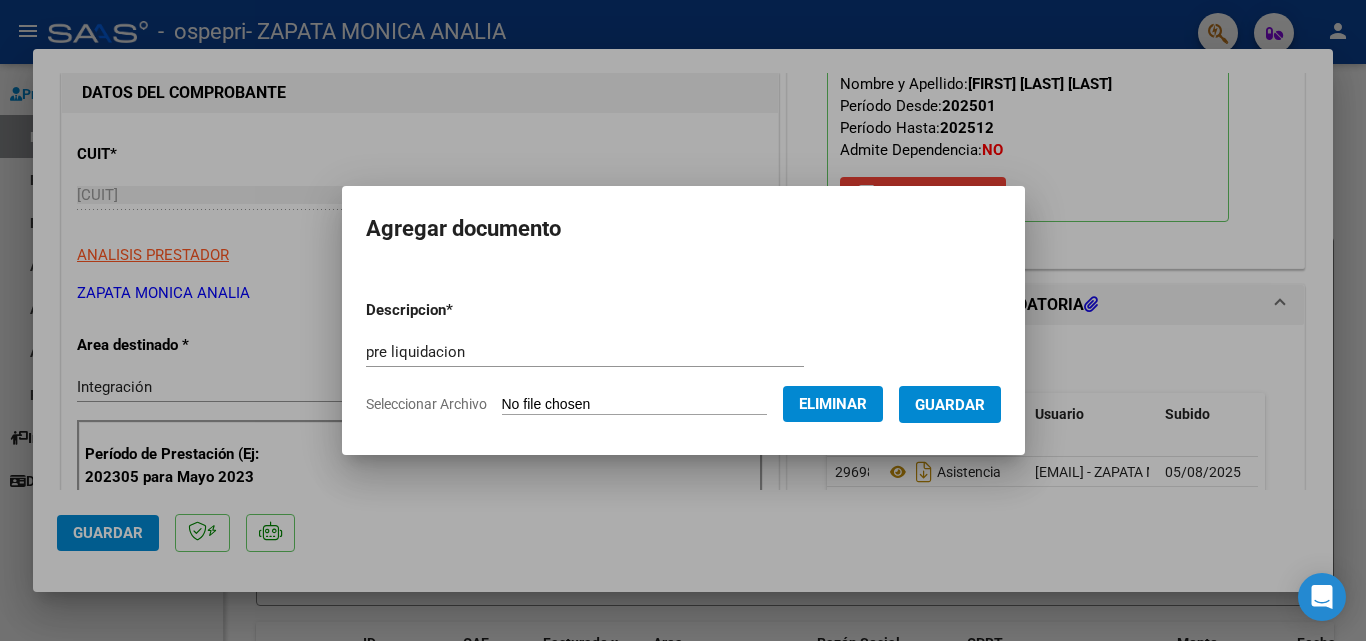 click on "Guardar" at bounding box center [950, 405] 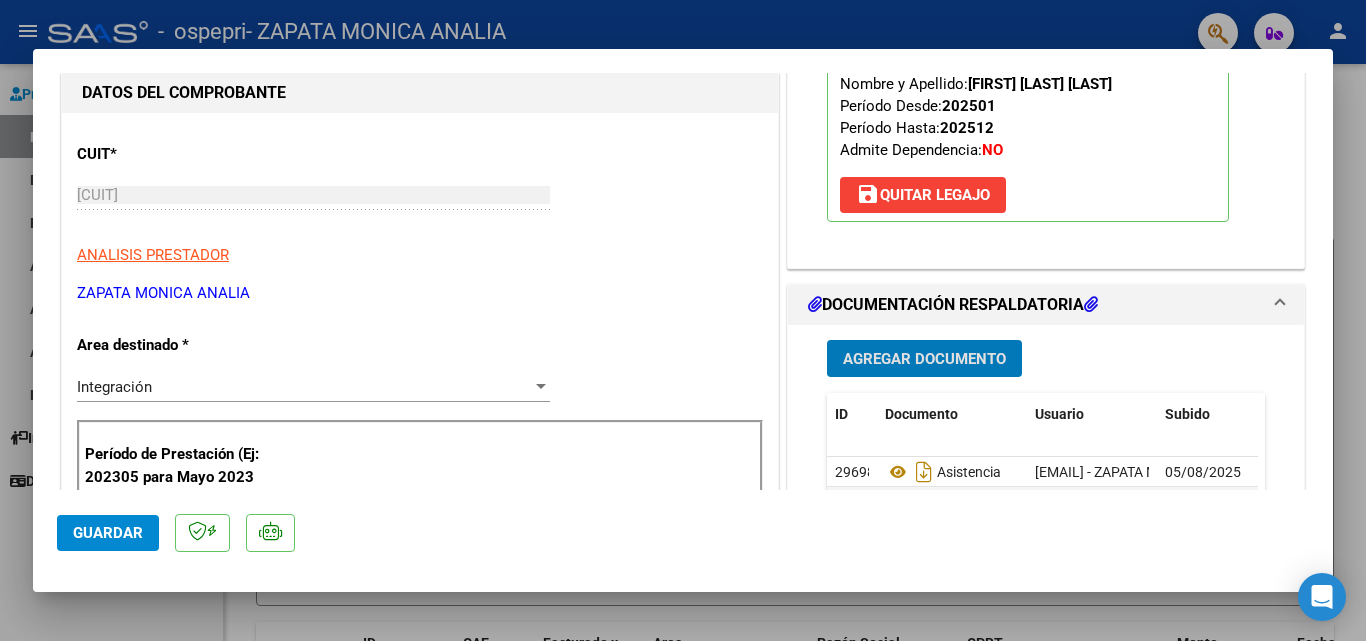 click on "Agregar Documento" at bounding box center (924, 359) 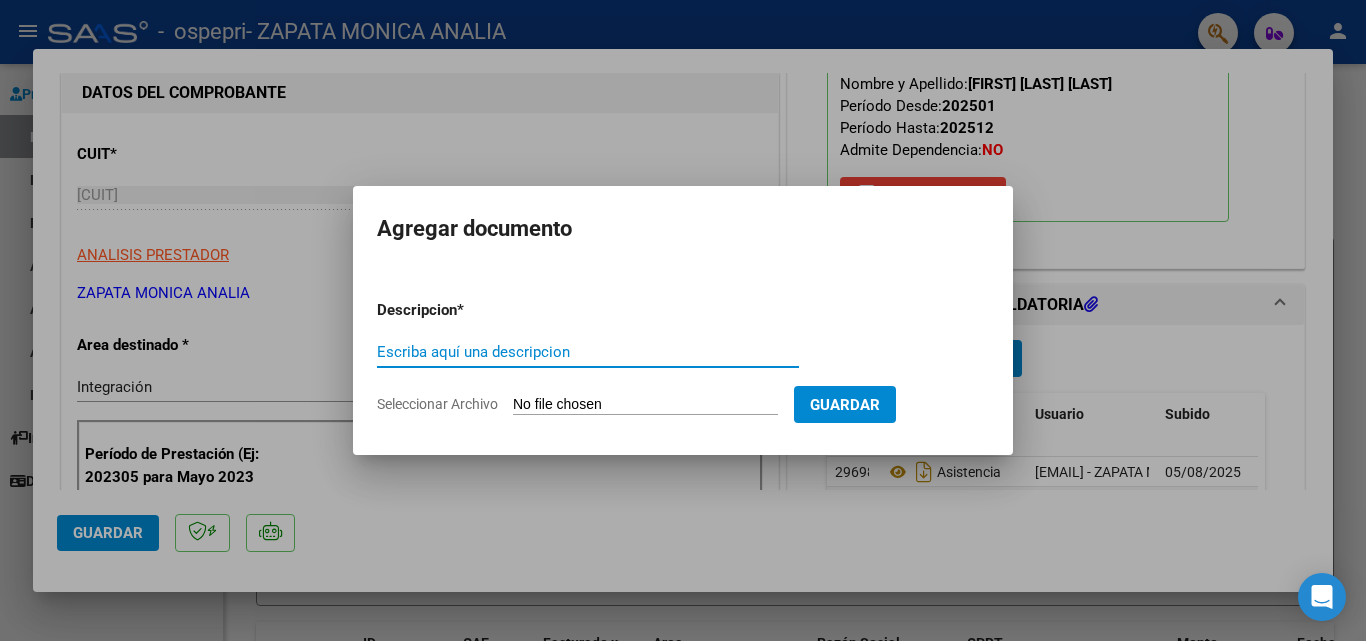 click on "Escriba aquí una descripcion" at bounding box center [588, 352] 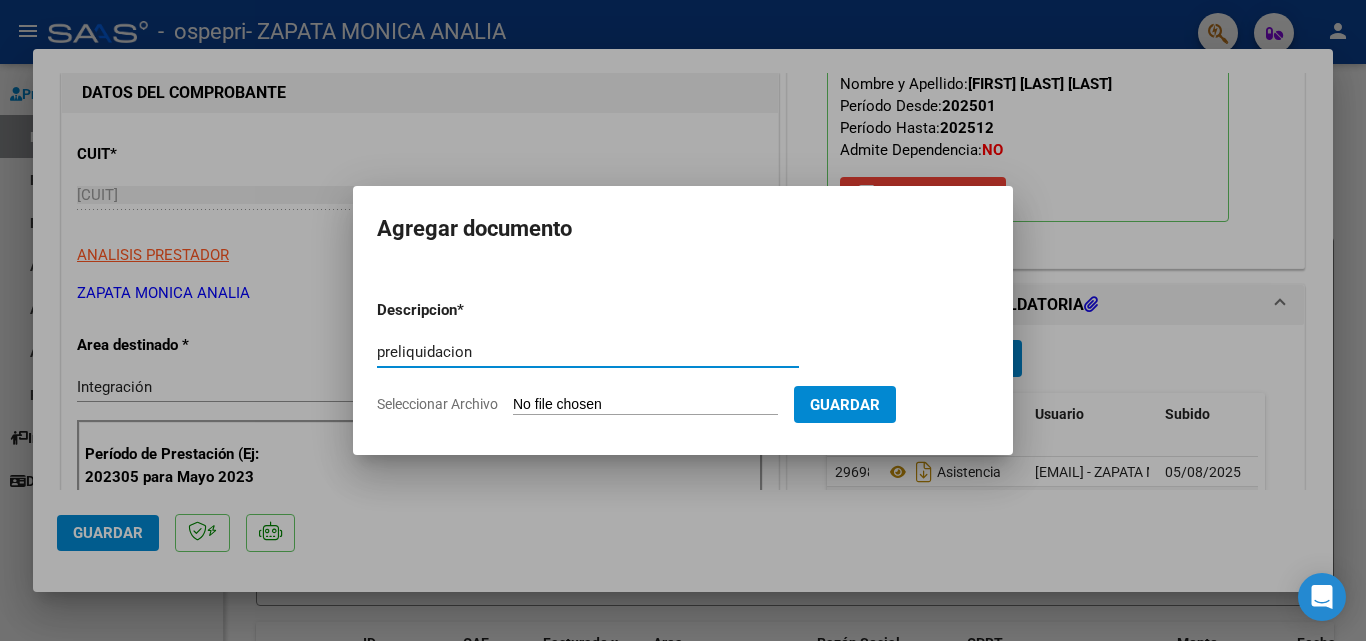 type on "preliquidacion" 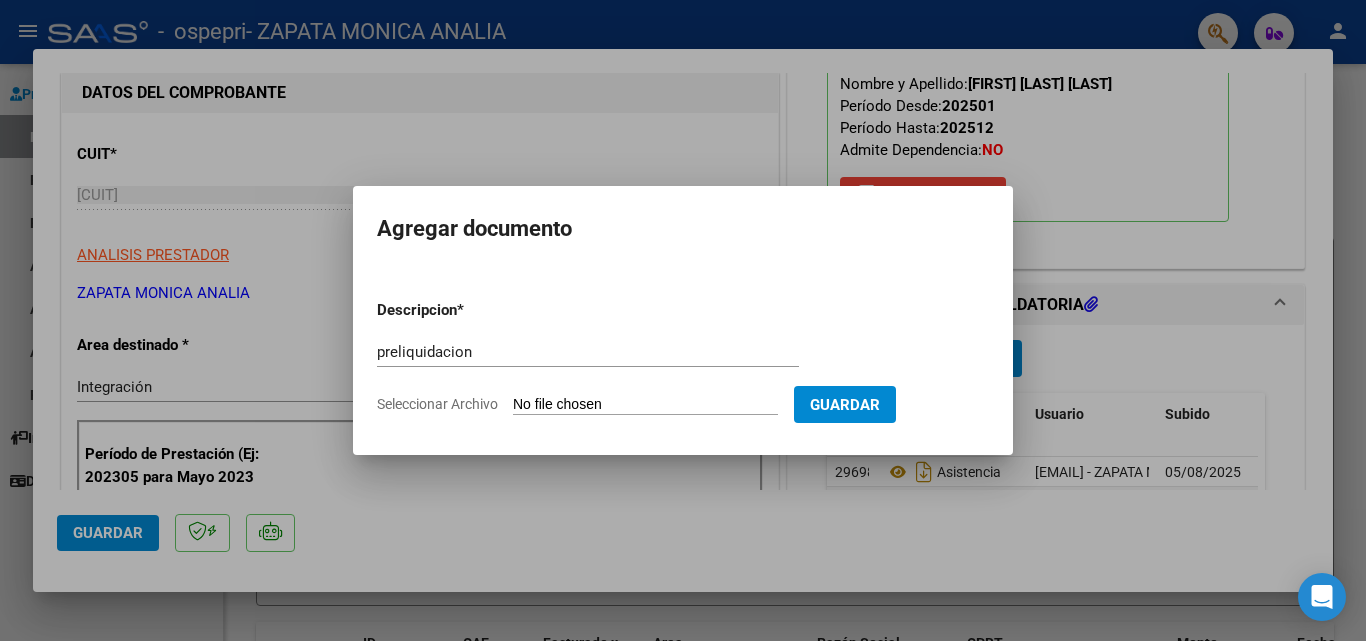 click on "Seleccionar Archivo" at bounding box center [645, 405] 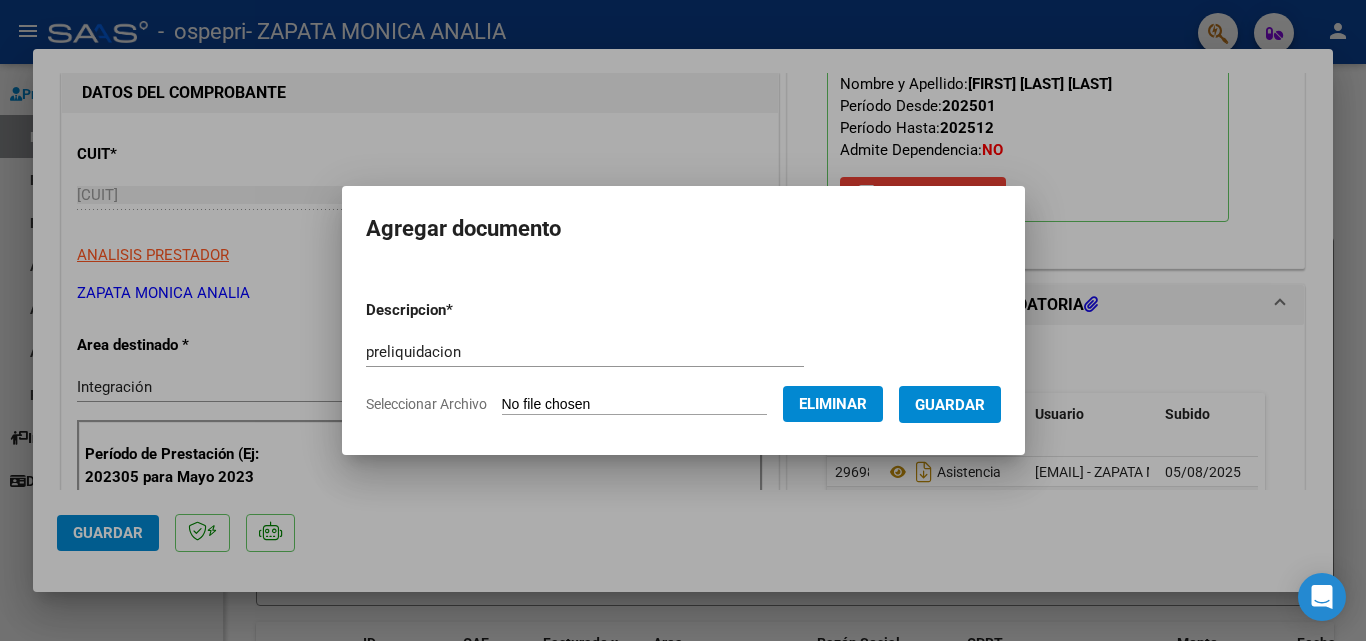 click on "Guardar" at bounding box center (950, 405) 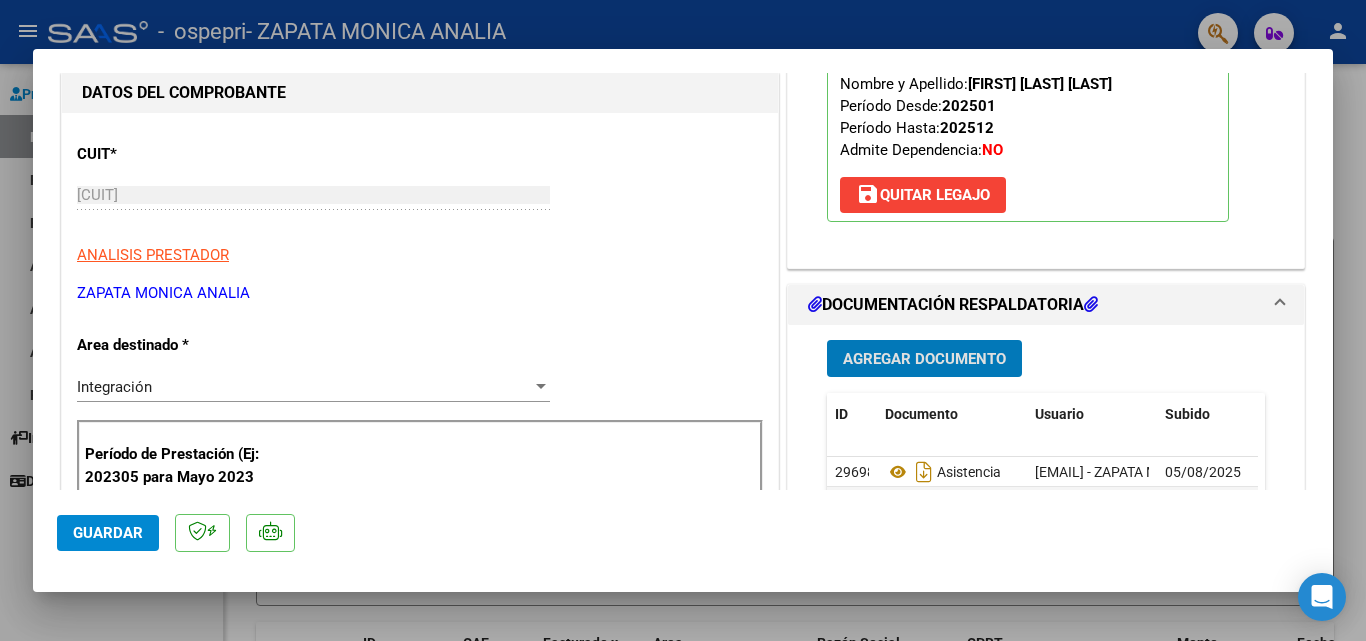 click on "Guardar" 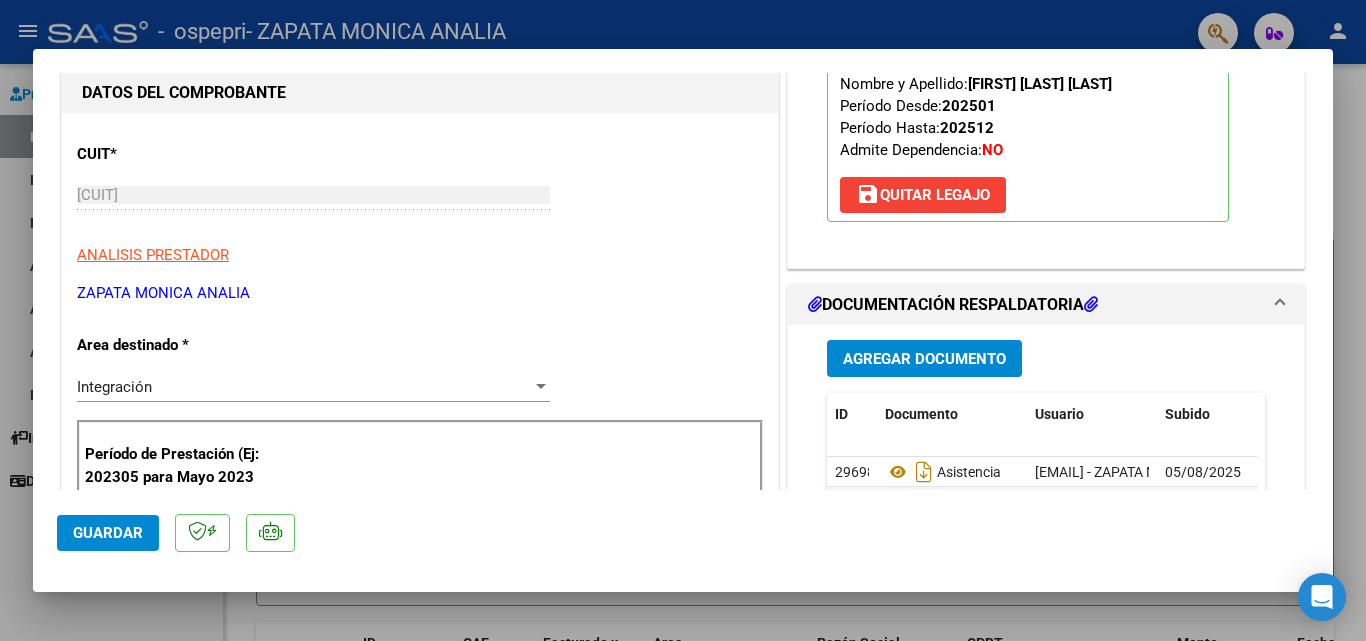 click on "Guardar" 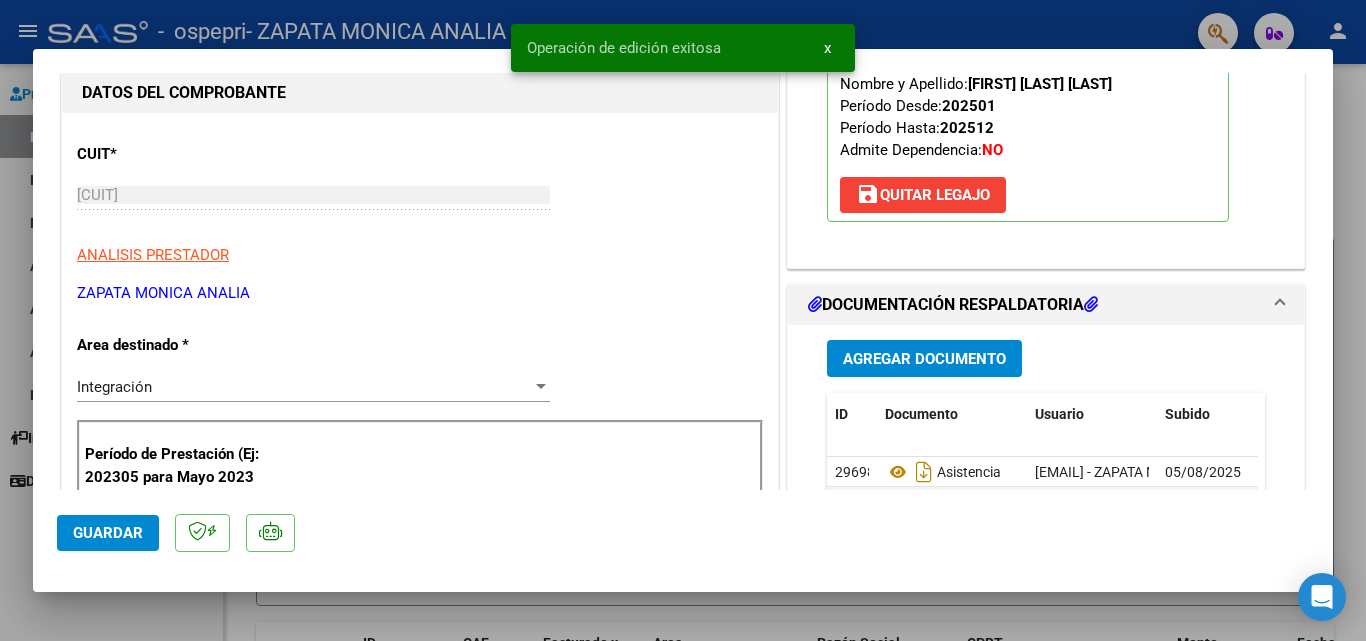 click at bounding box center [683, 320] 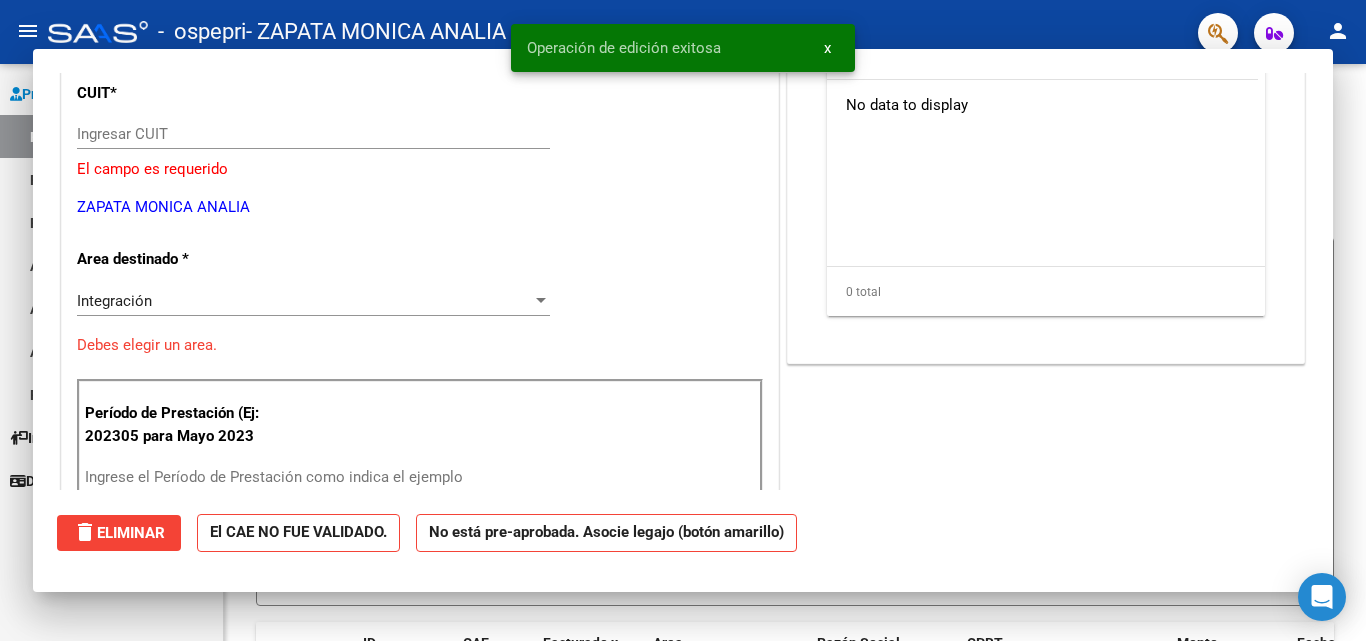 scroll, scrollTop: 0, scrollLeft: 0, axis: both 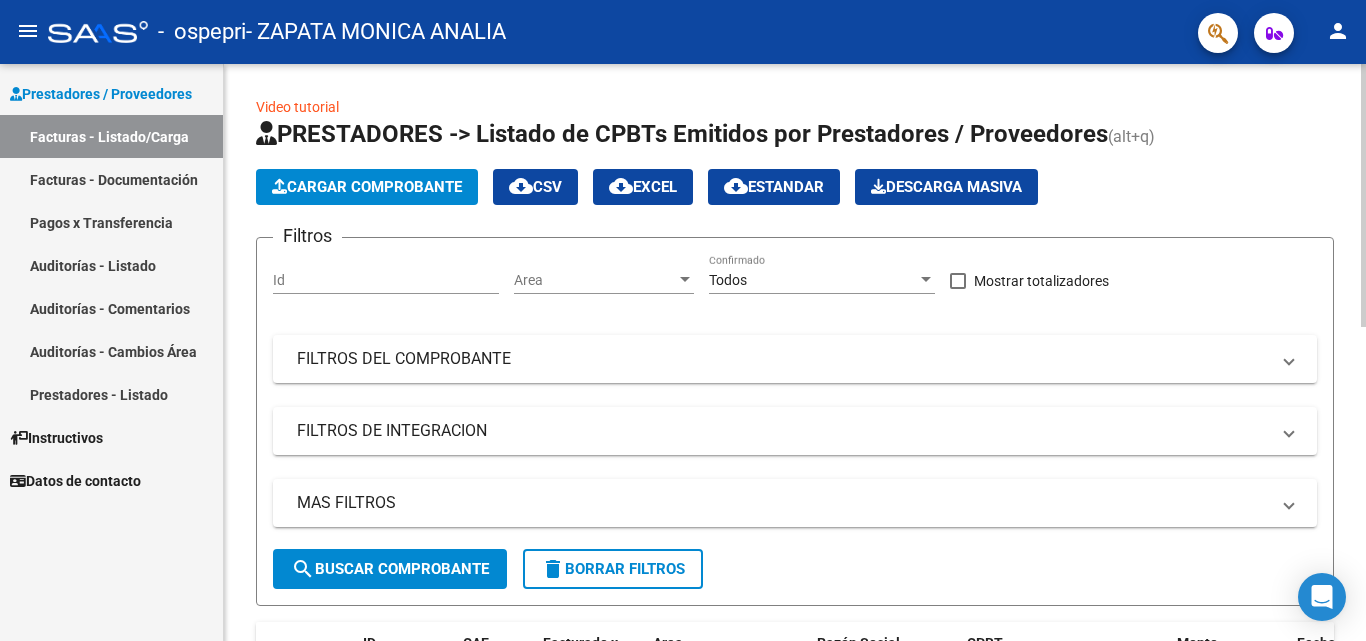 click on "Cargar Comprobante" 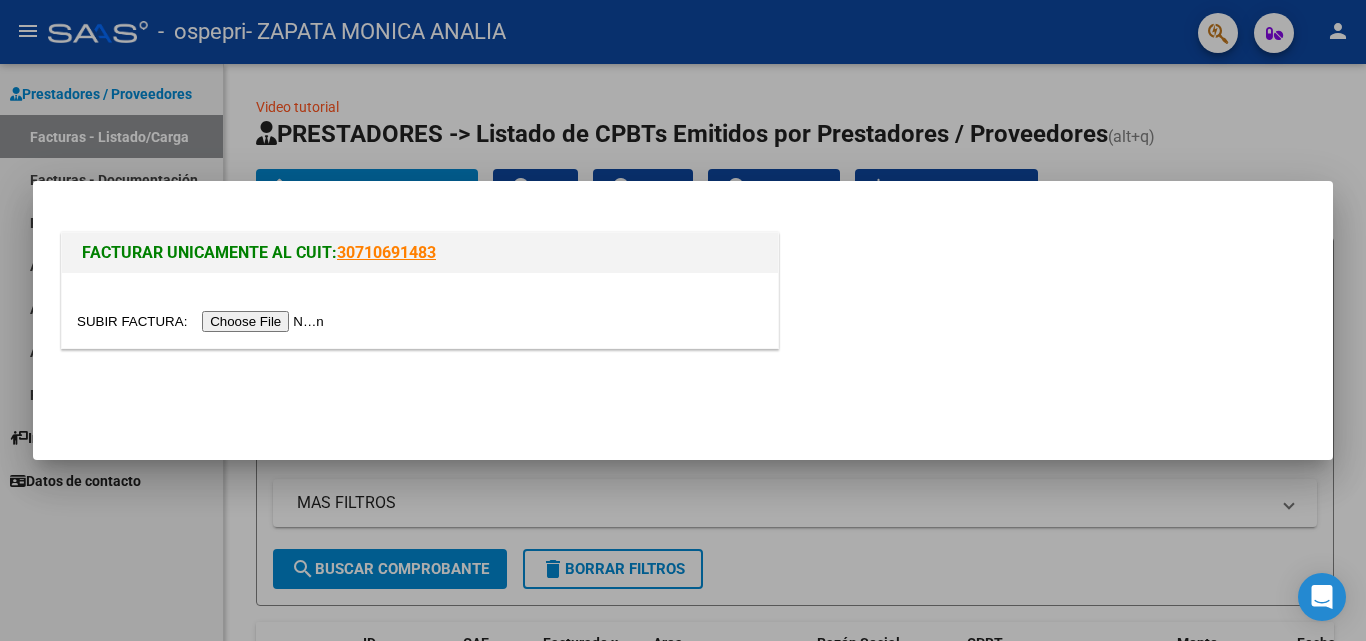 click at bounding box center (203, 321) 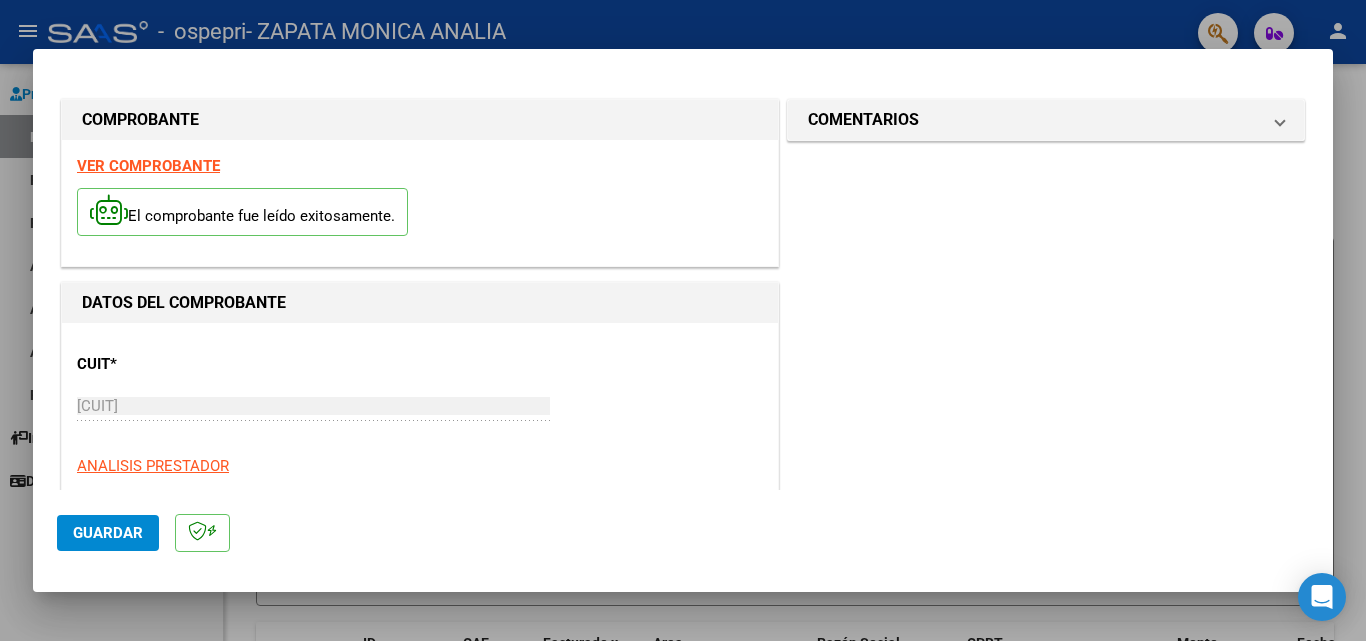 click on "VER COMPROBANTE" at bounding box center [148, 166] 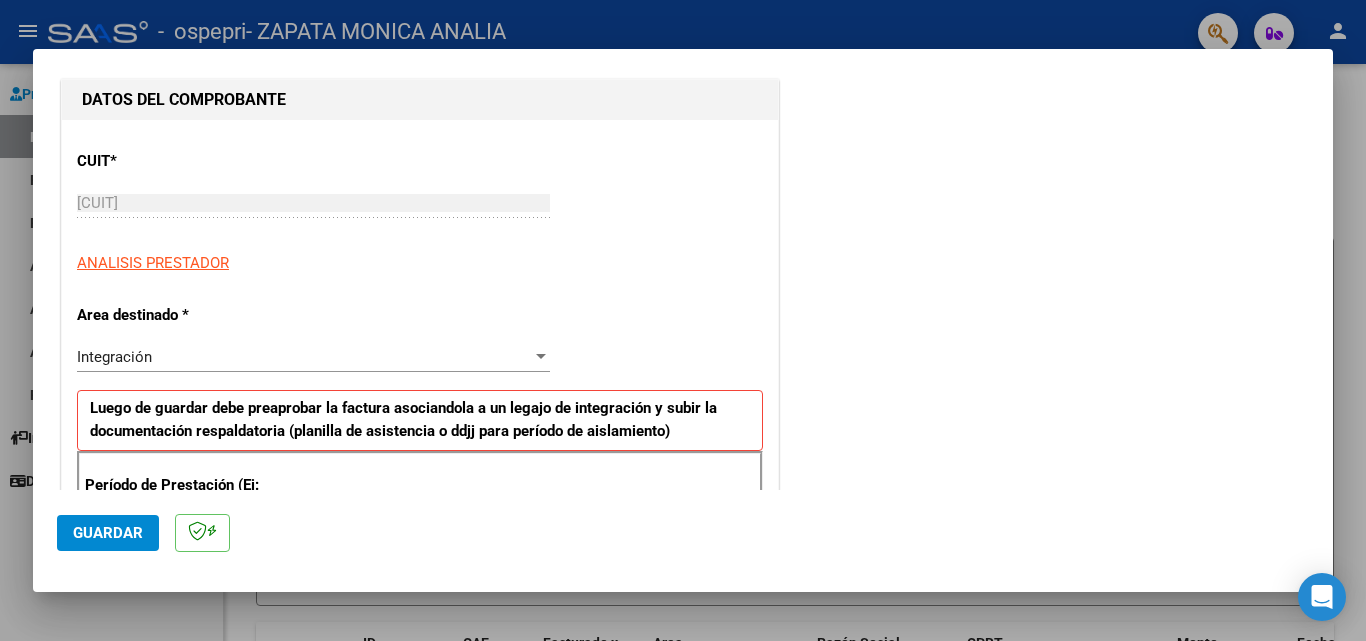 scroll, scrollTop: 217, scrollLeft: 0, axis: vertical 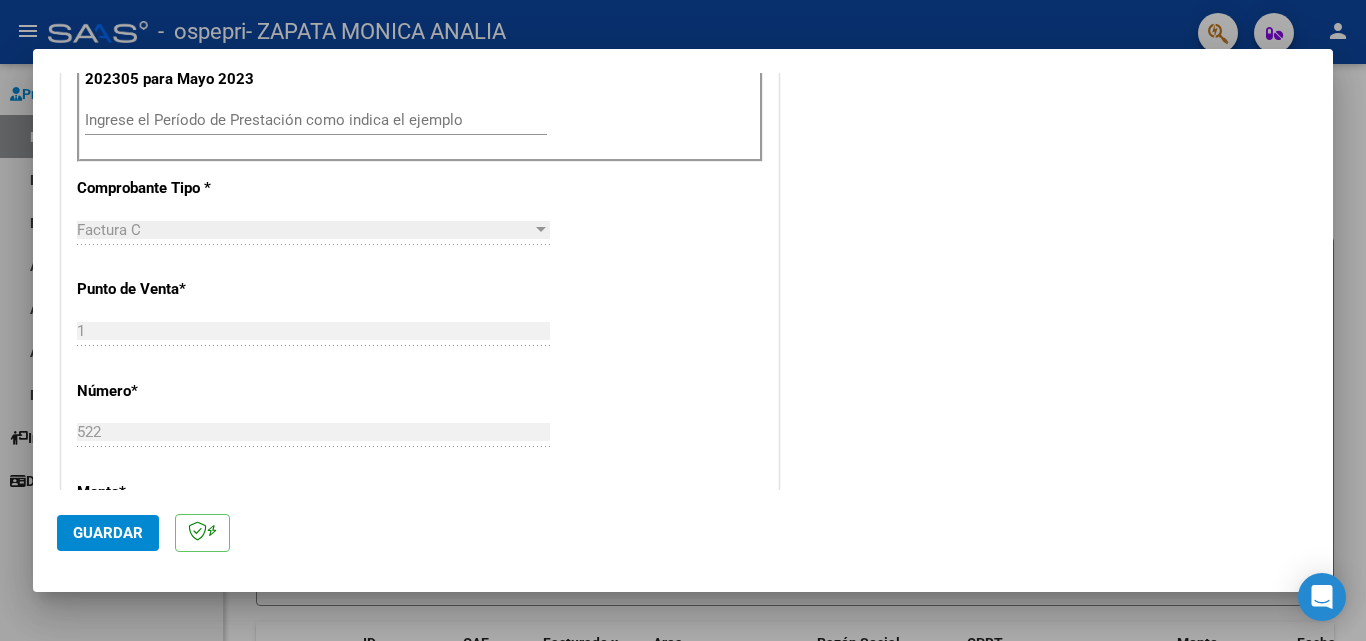 click on "Ingrese el Período de Prestación como indica el ejemplo" at bounding box center (316, 120) 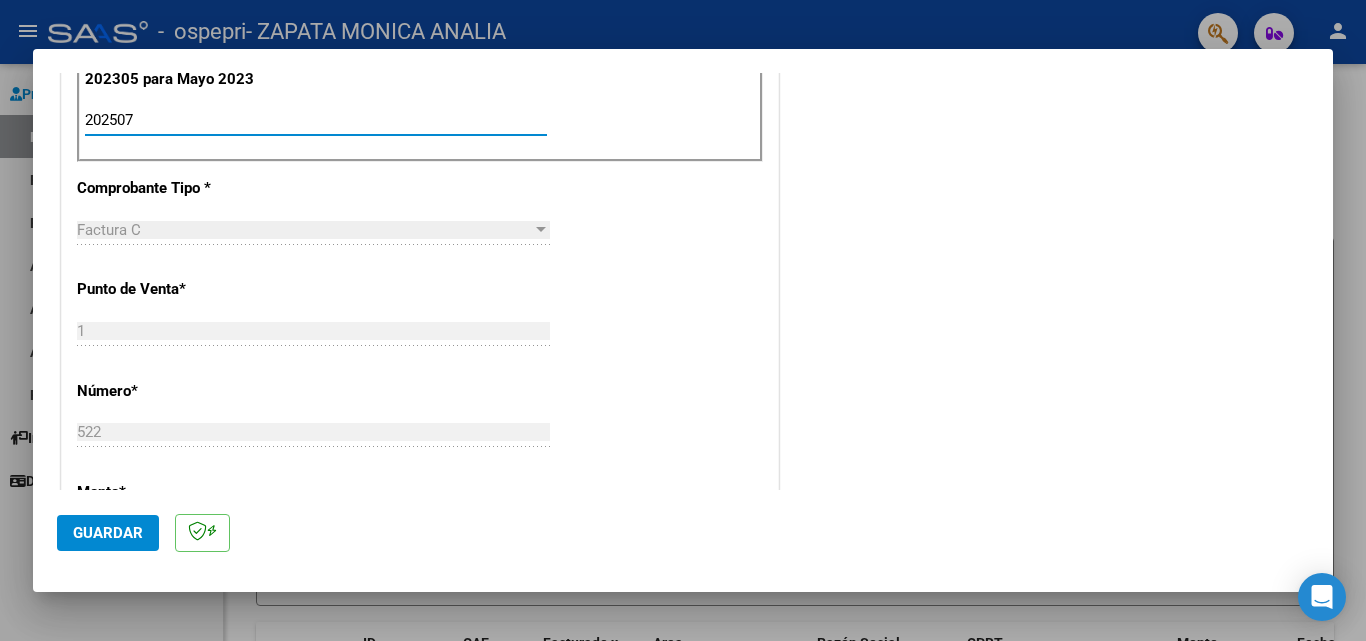 type on "202507" 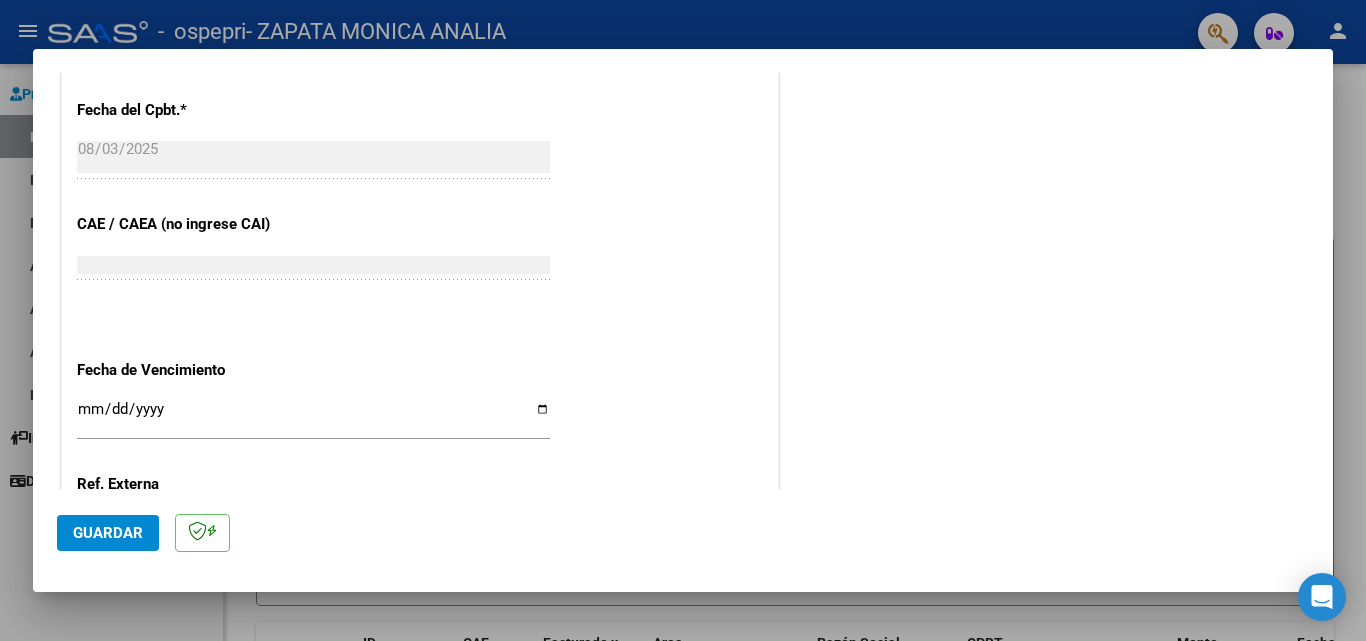 scroll, scrollTop: 1305, scrollLeft: 0, axis: vertical 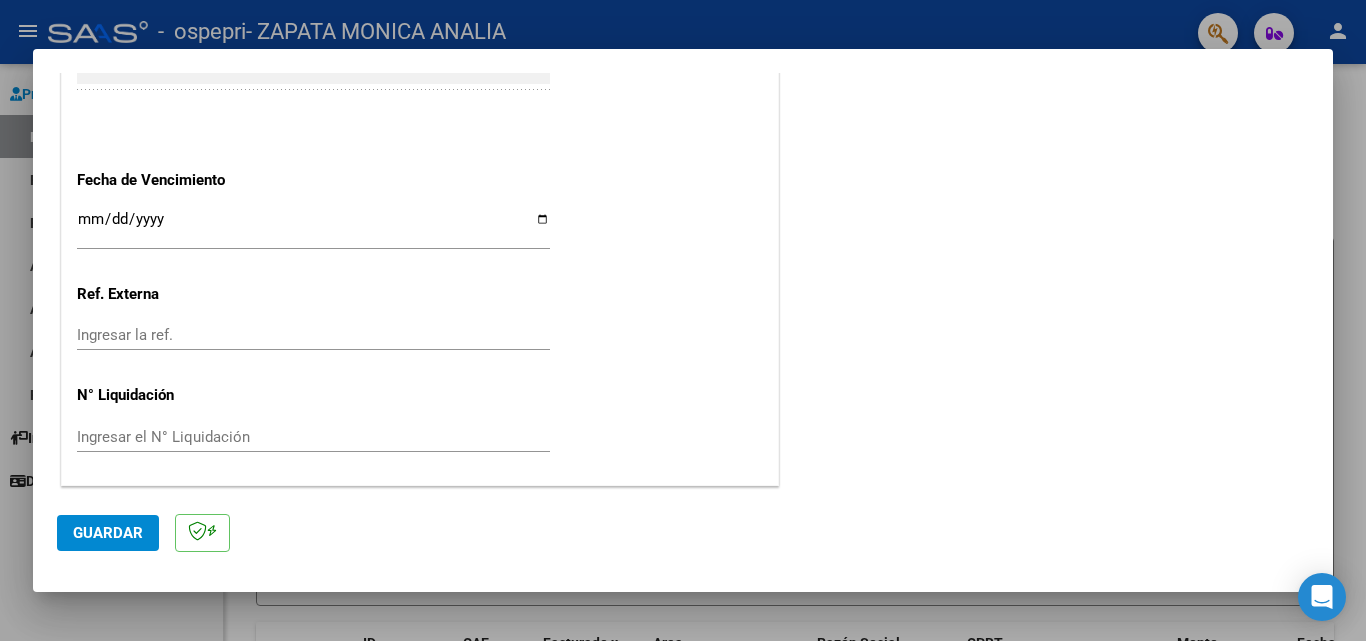 click on "COMENTARIOS Comentarios del Prestador / Gerenciador:" at bounding box center (1046, -360) 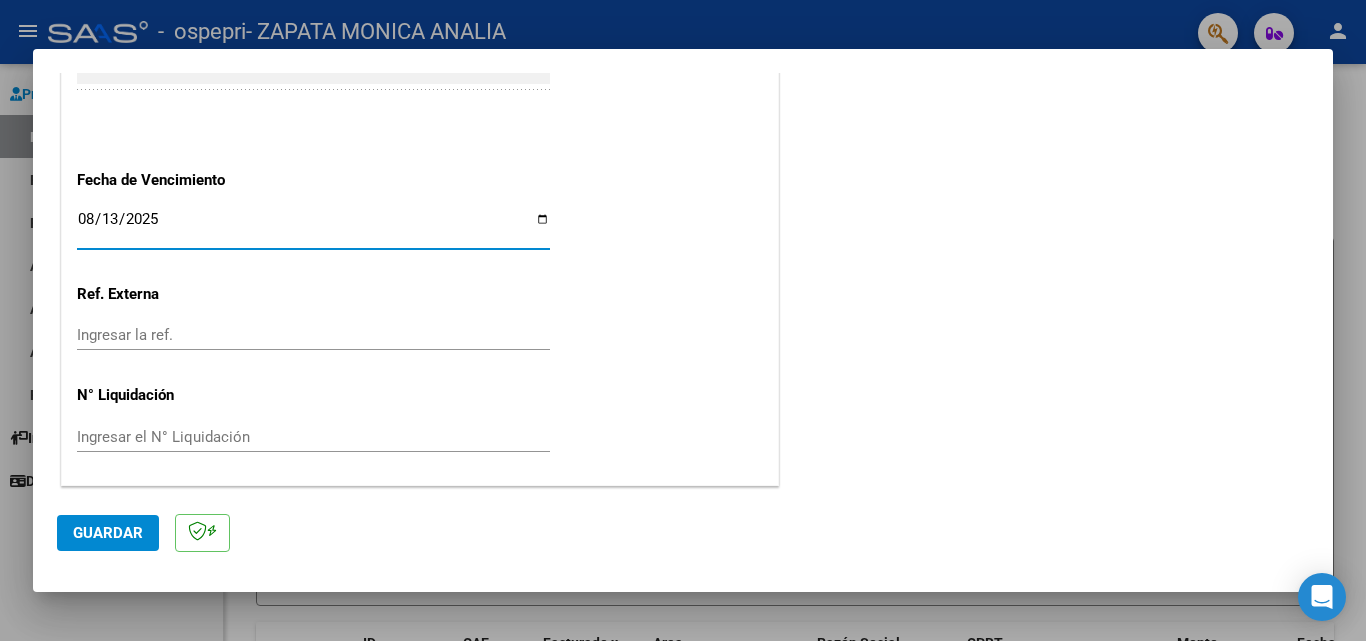 type on "2025-08-13" 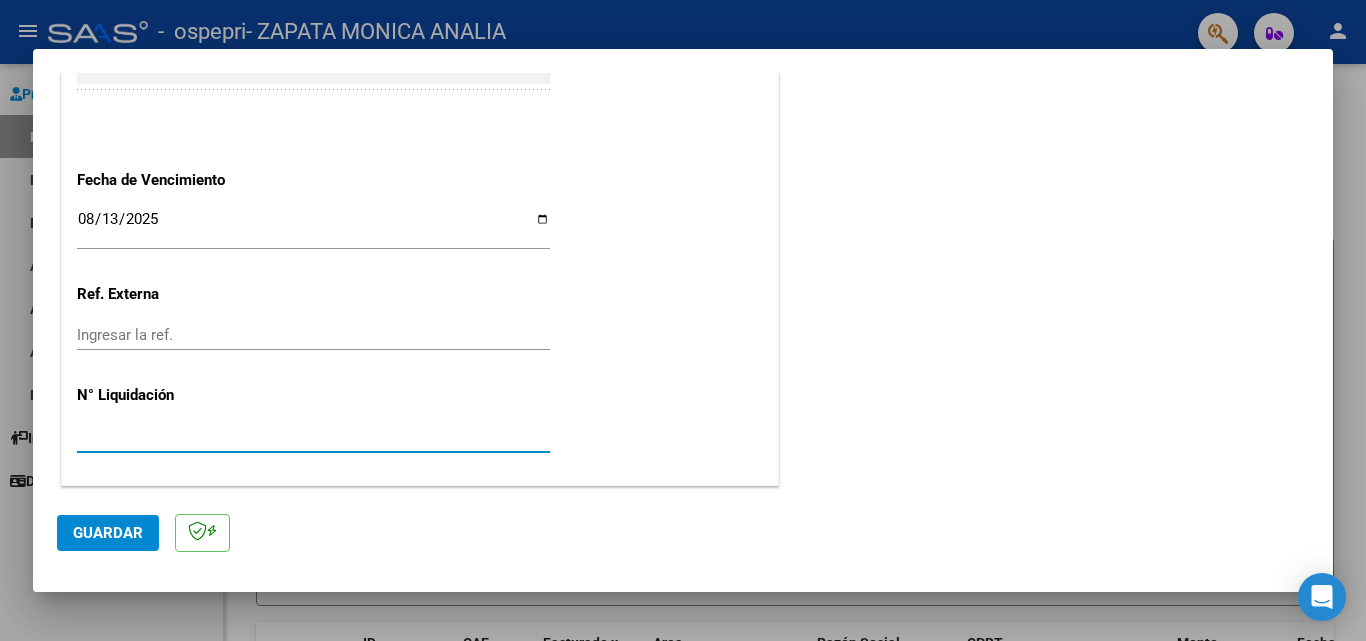 type on "[NUMBER]" 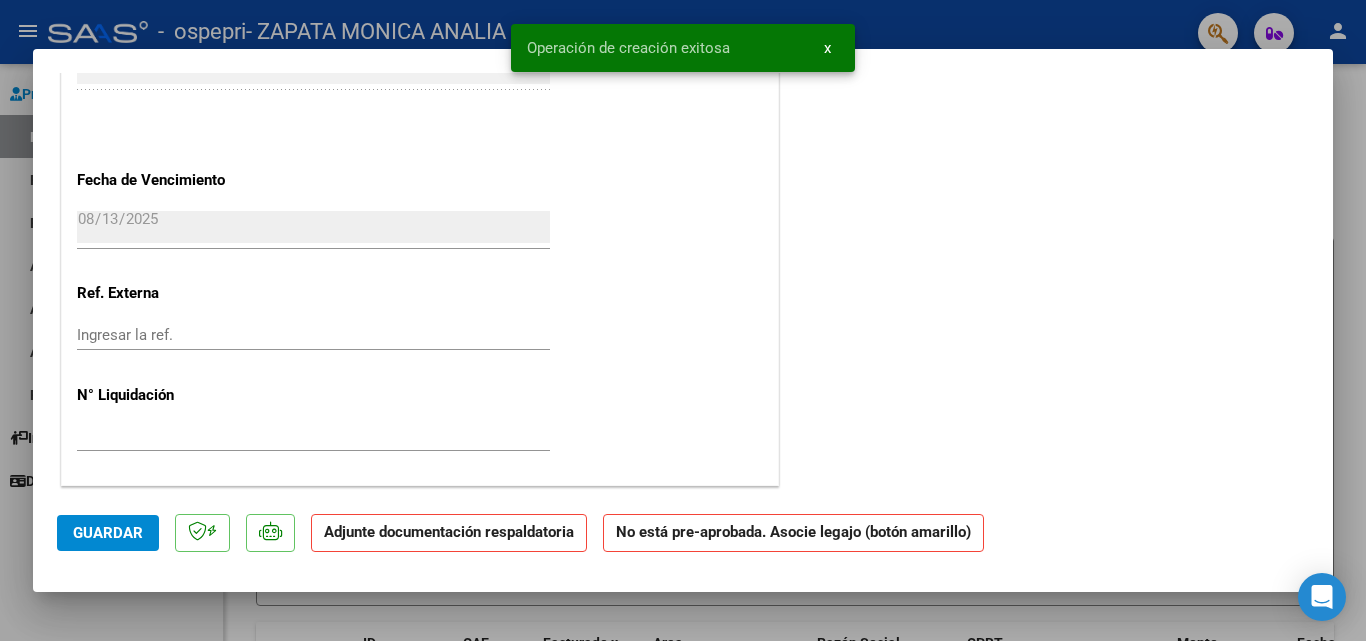 scroll, scrollTop: 0, scrollLeft: 0, axis: both 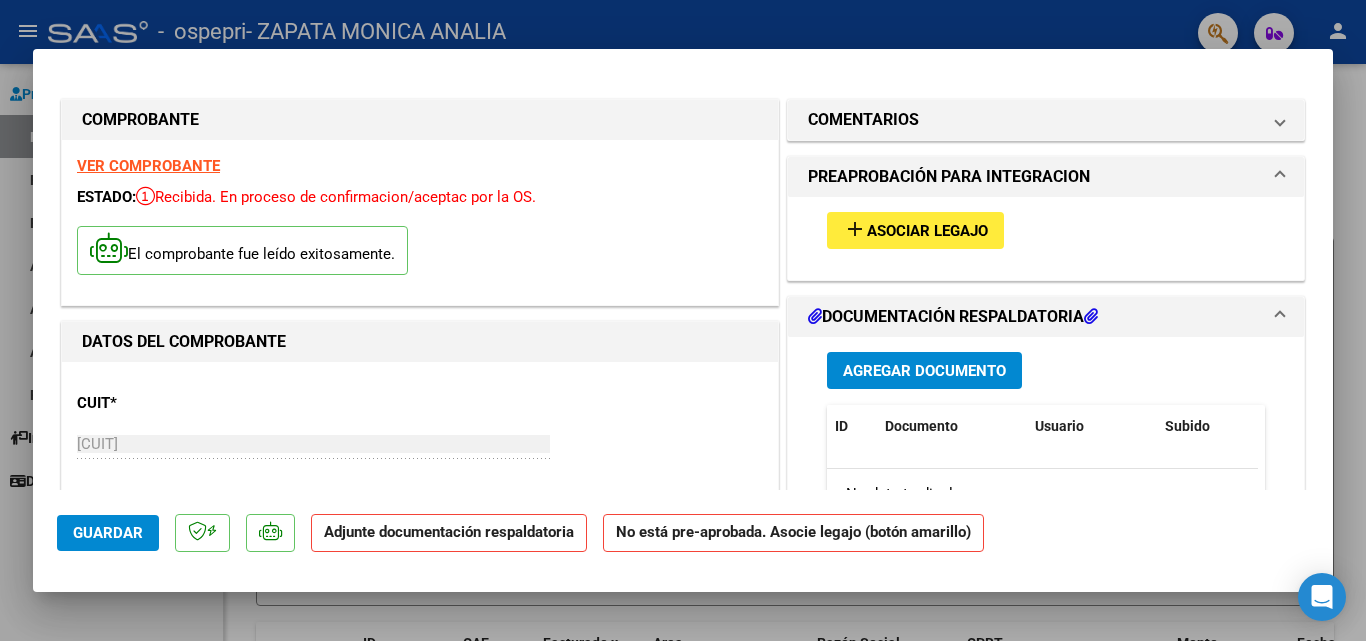 click on "add" at bounding box center [855, 229] 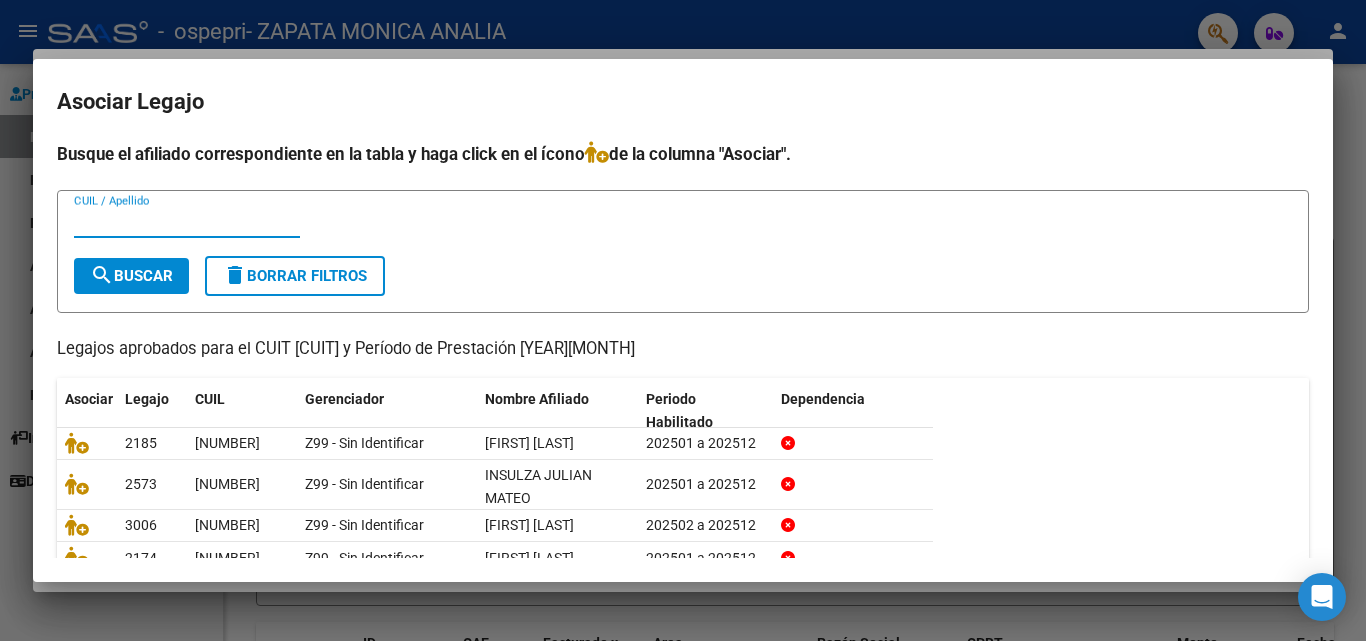 click on "CUIL / Apellido" at bounding box center (187, 222) 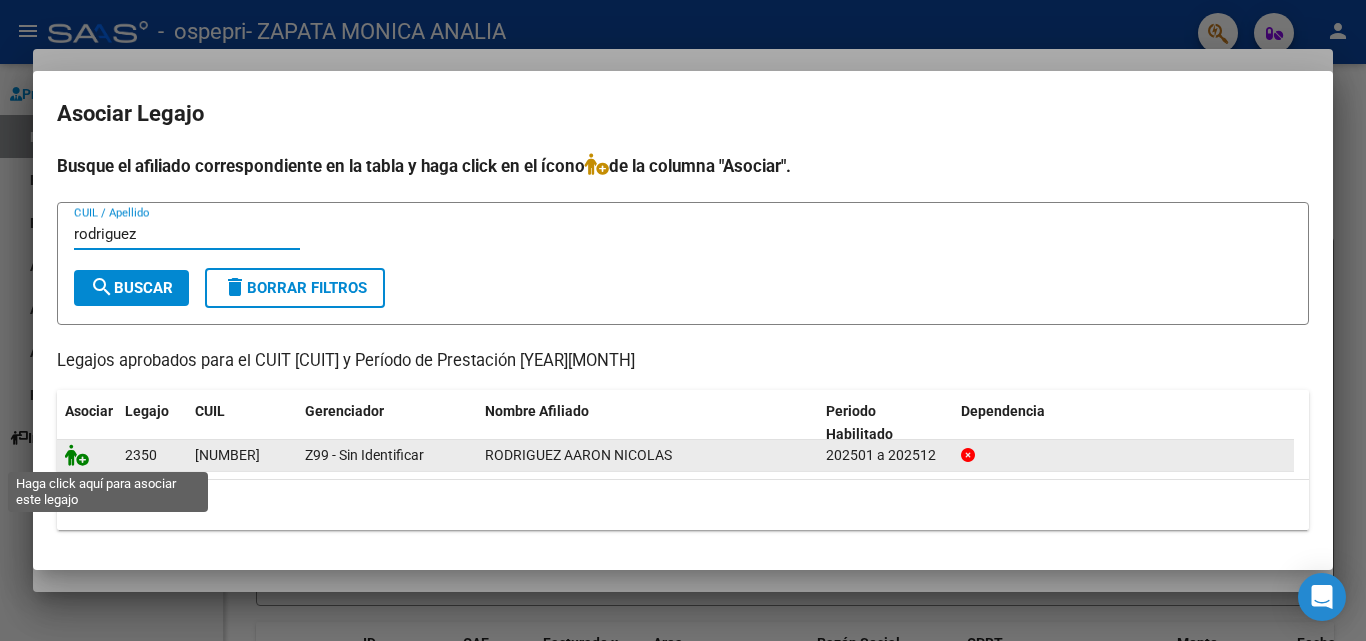 type on "rodriguez" 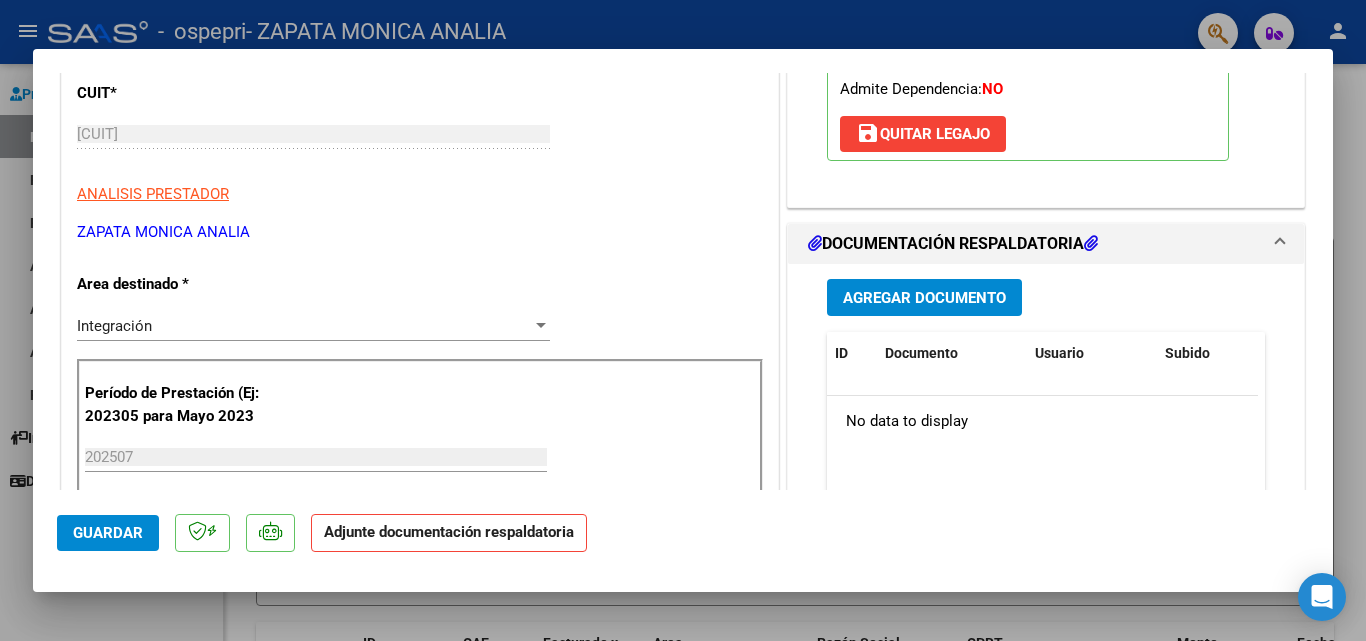 scroll, scrollTop: 282, scrollLeft: 0, axis: vertical 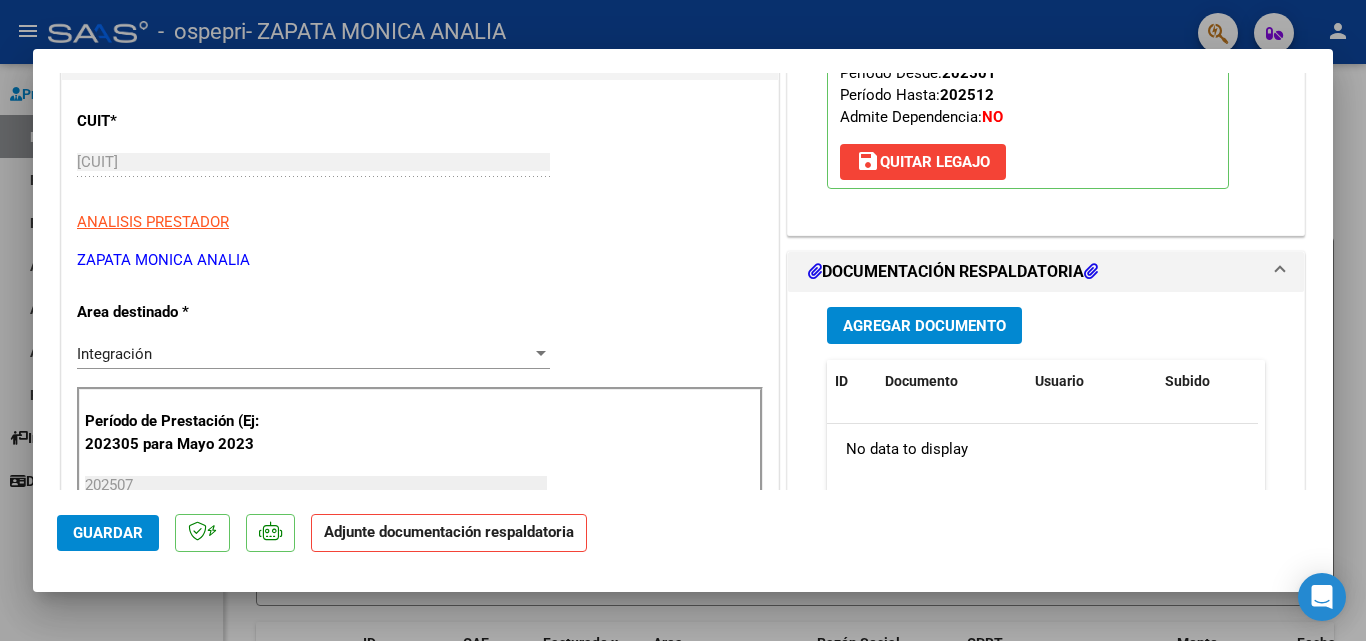 click on "Agregar Documento" at bounding box center [924, 326] 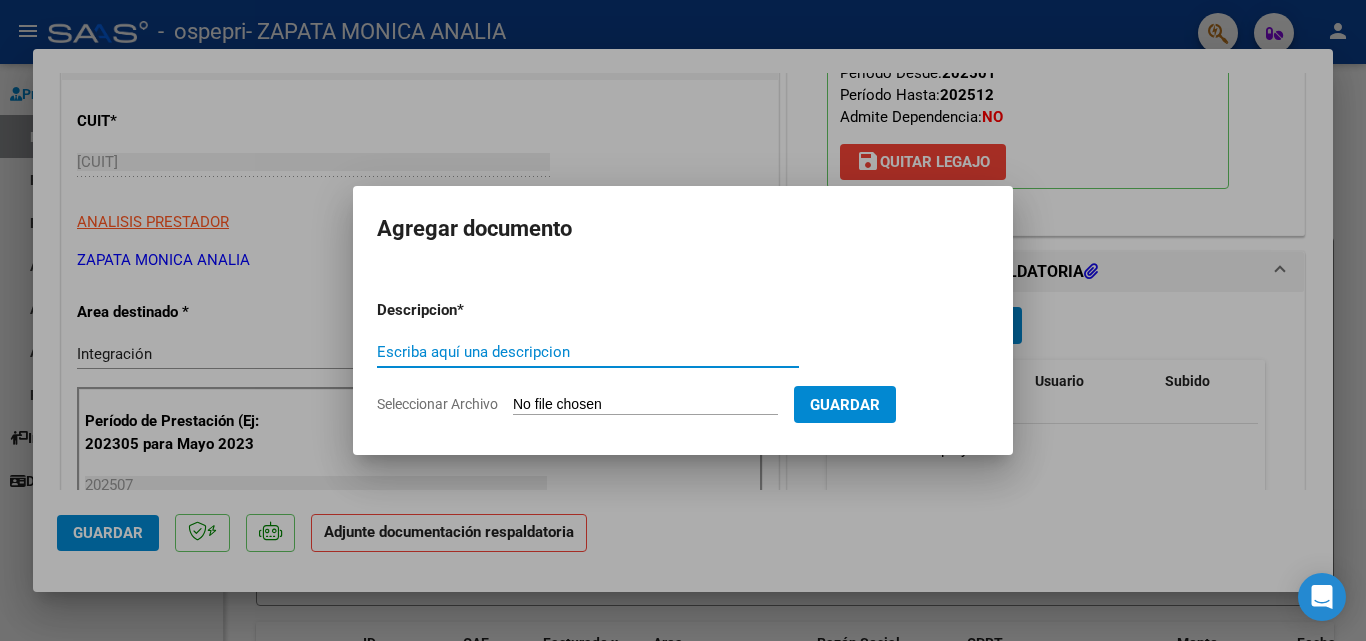 click on "Escriba aquí una descripcion" at bounding box center [588, 352] 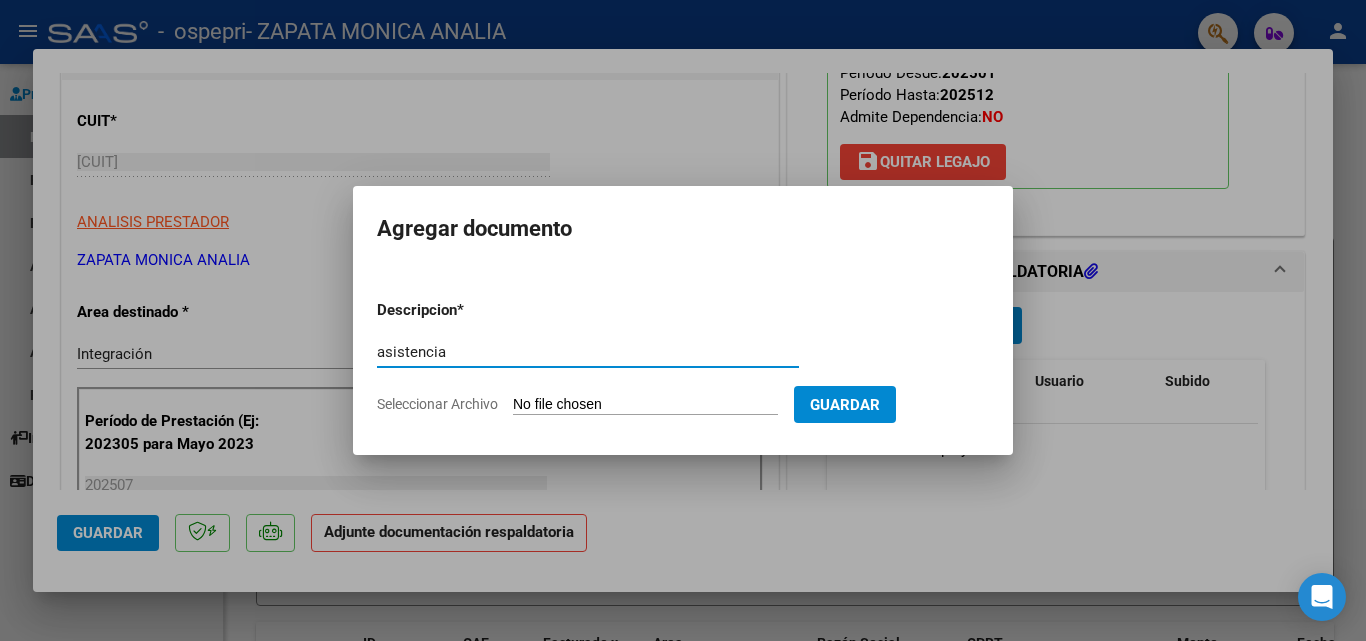 type on "asistencia" 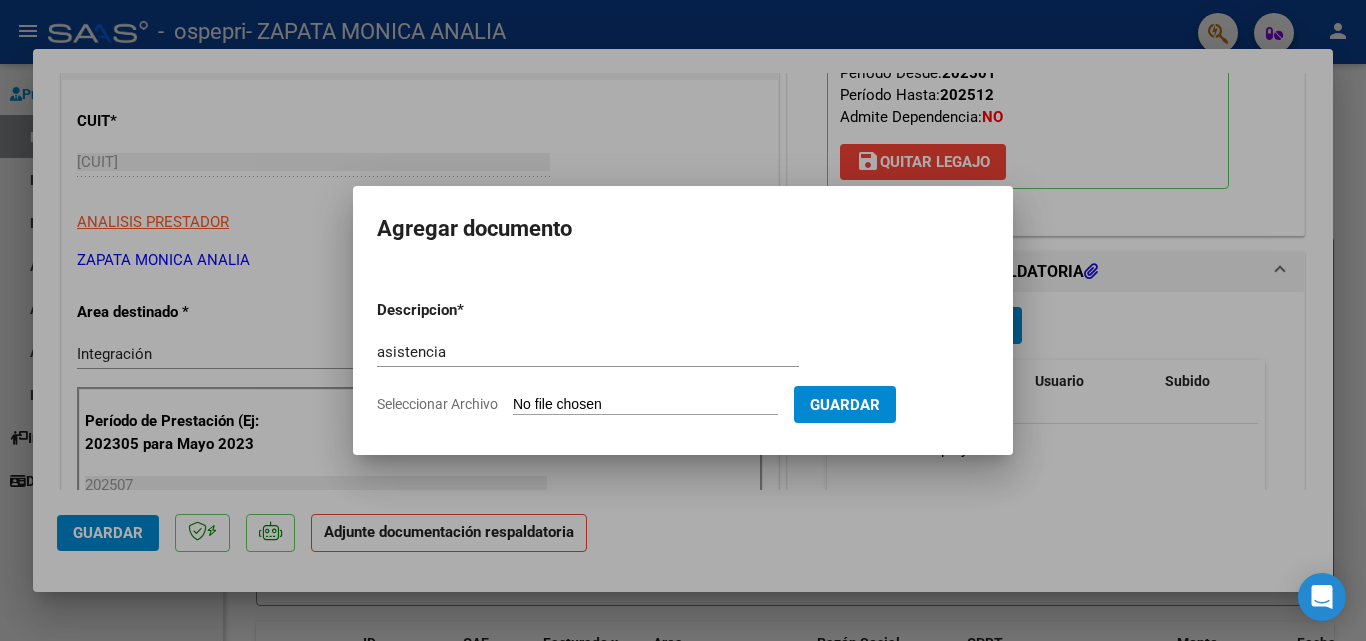 type on "C:\fakepath\[NAME].pdf" 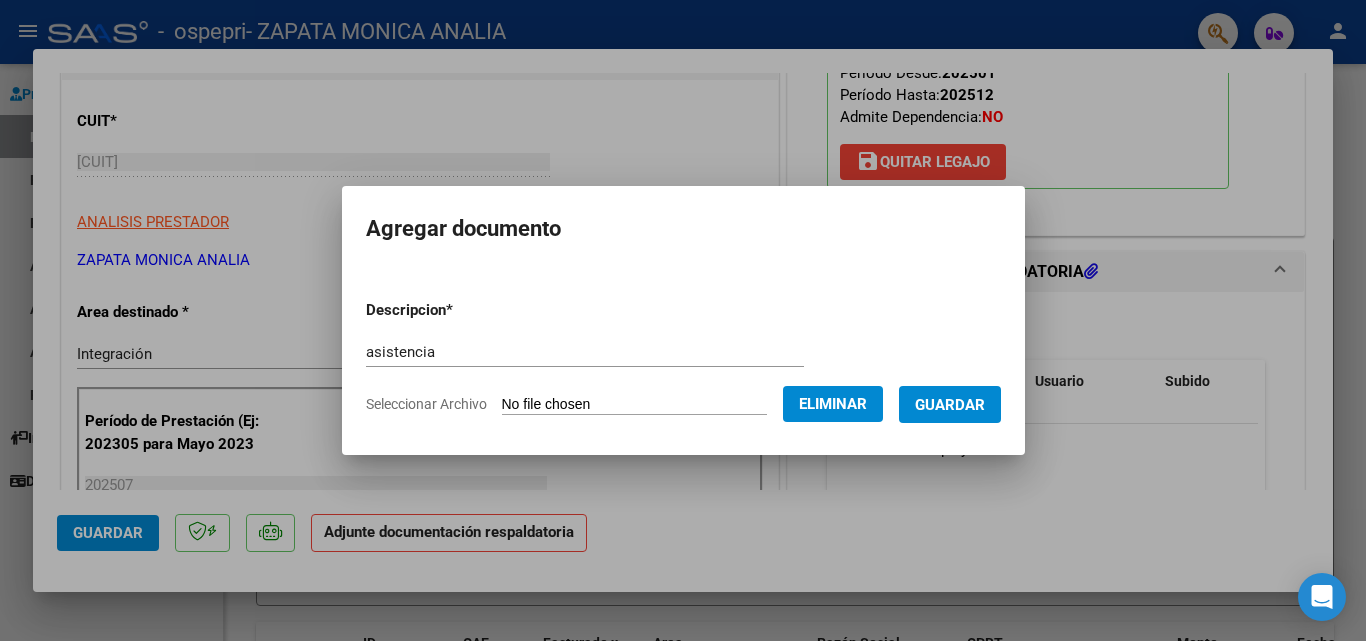 click on "Guardar" at bounding box center [950, 405] 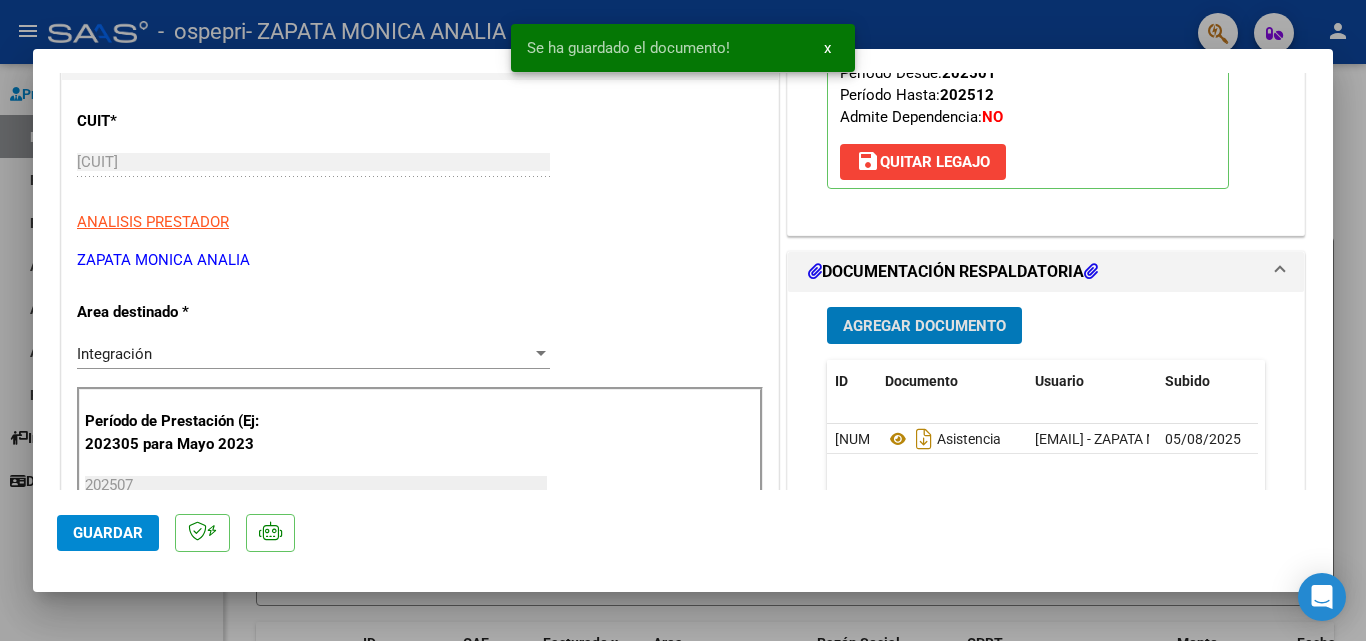 click on "Agregar Documento" at bounding box center [924, 326] 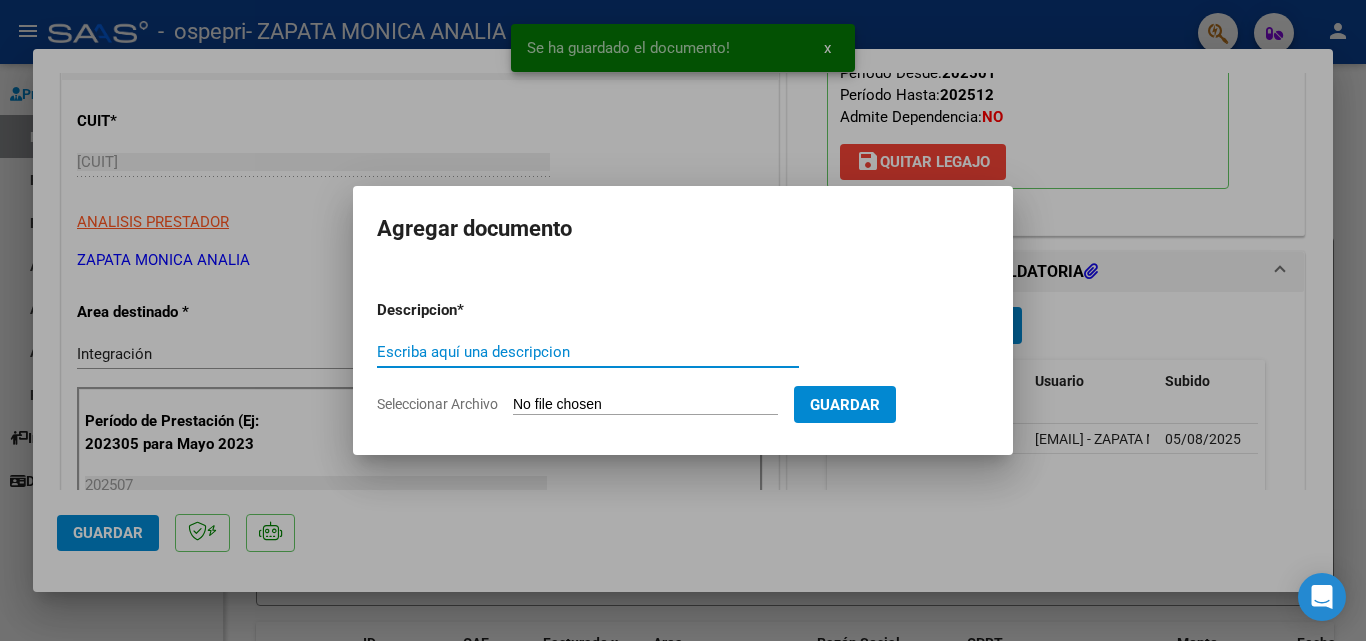 click on "Escriba aquí una descripcion" at bounding box center (588, 352) 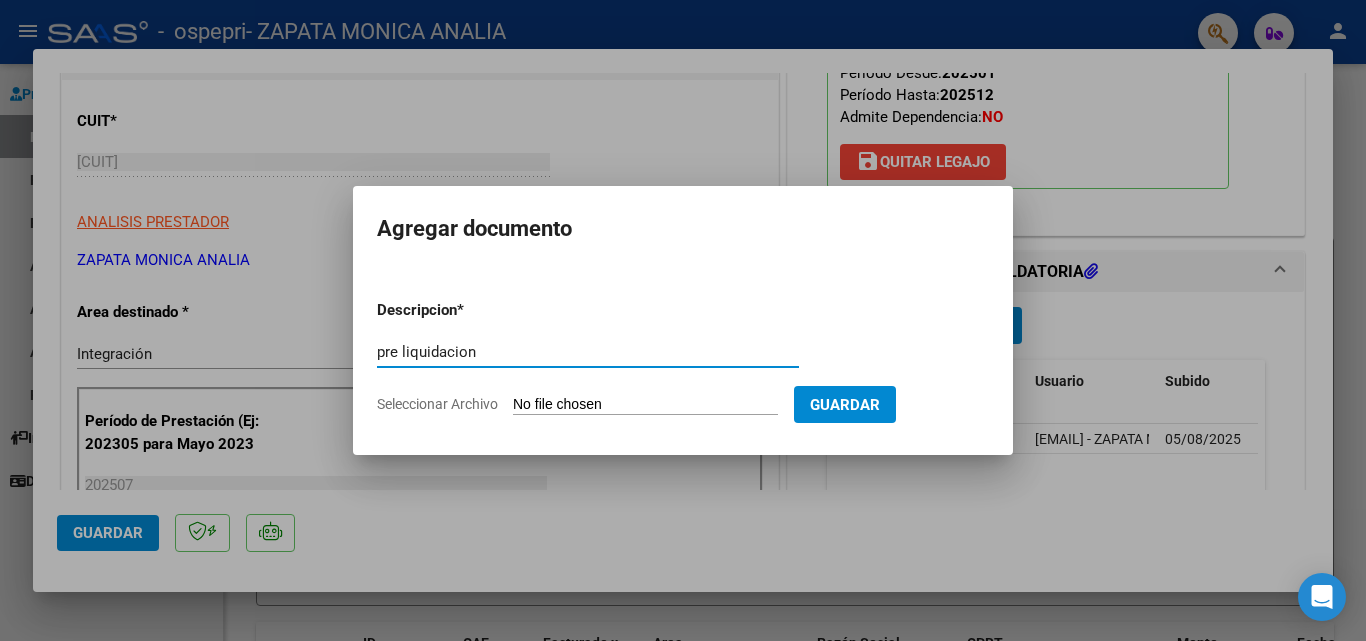 type on "pre liquidacion" 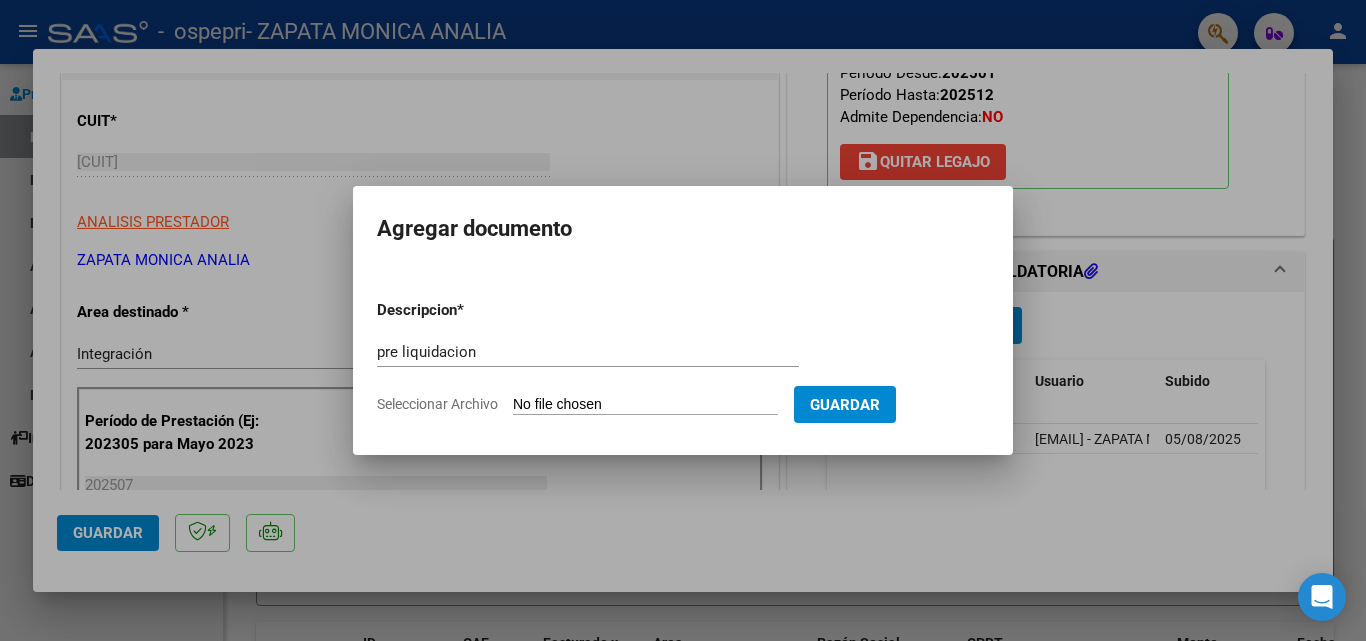 type on "C:\fakepath\[NAME].pdf" 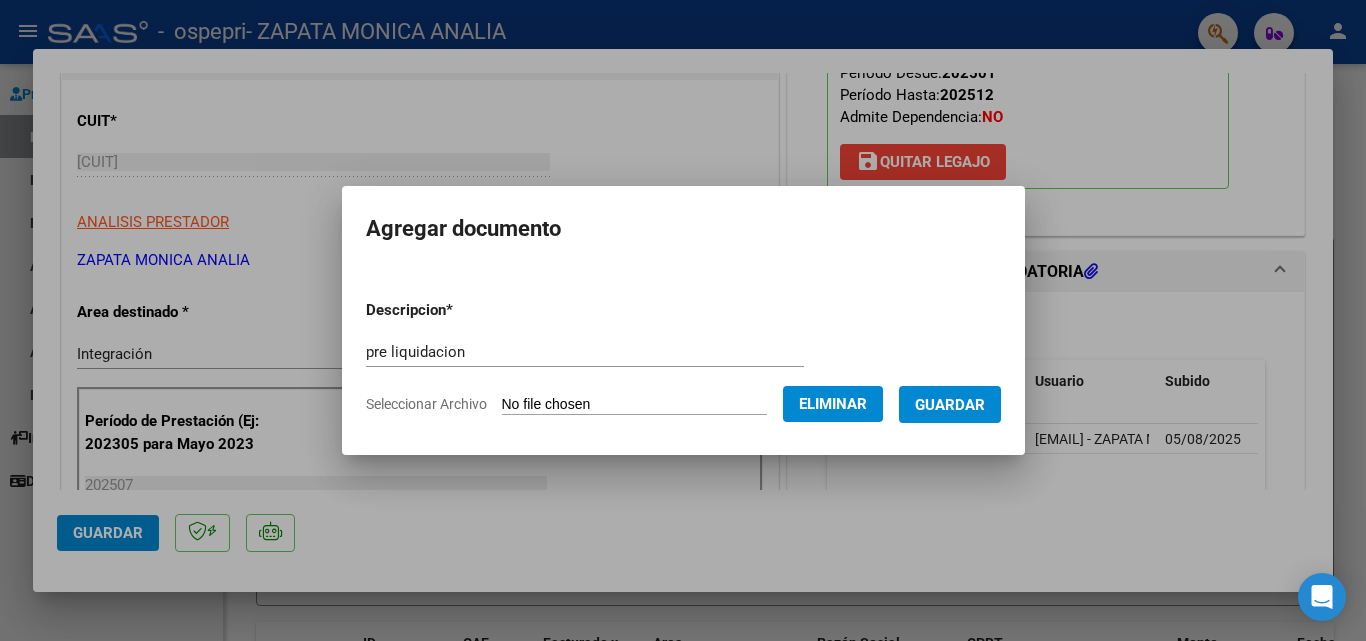 click on "Guardar" at bounding box center [950, 405] 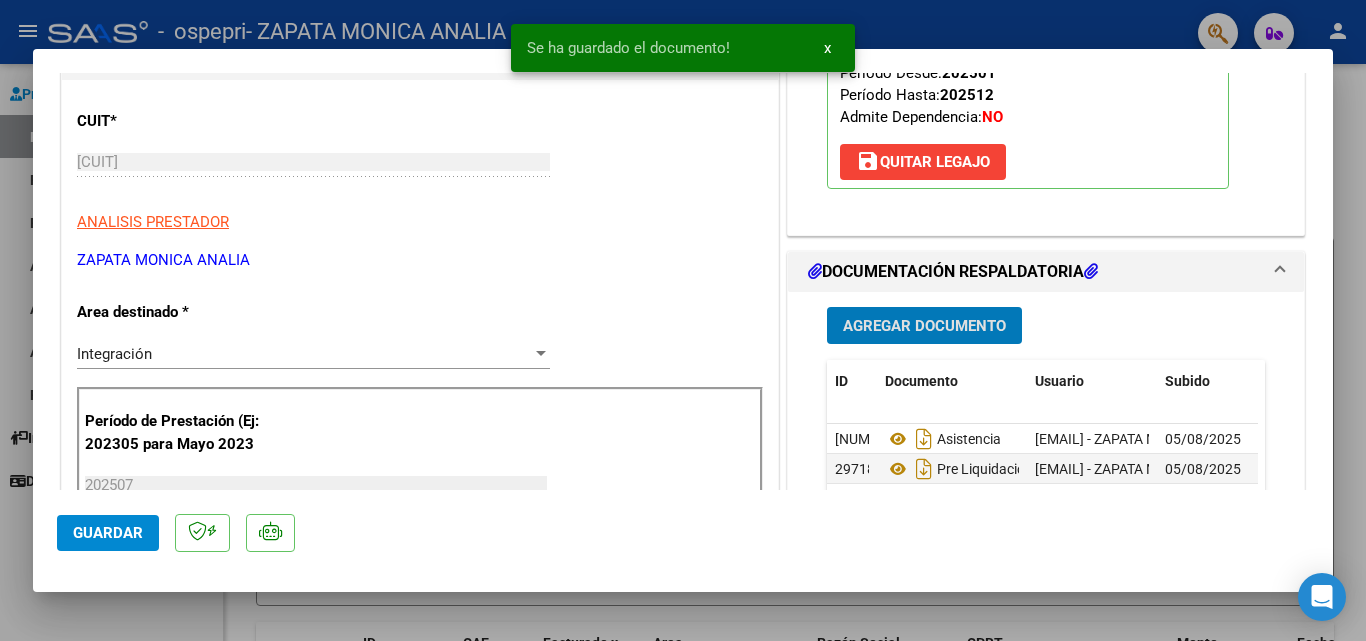 click on "Guardar" 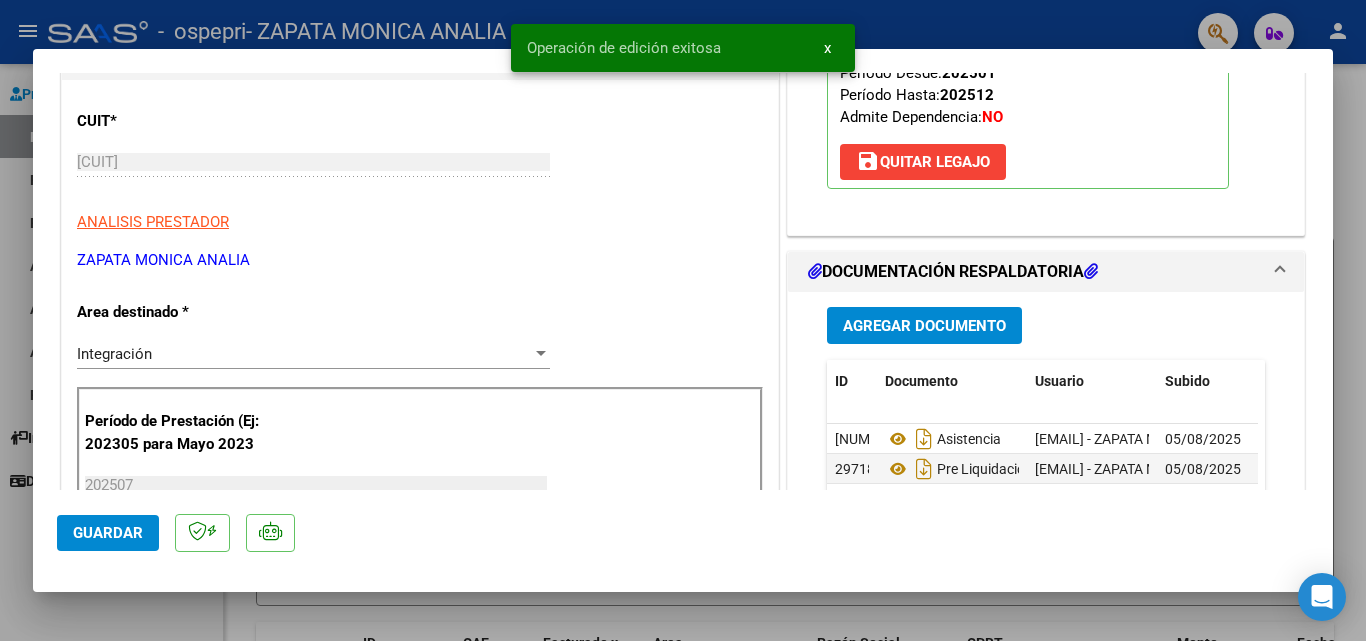 click on "Guardar" 